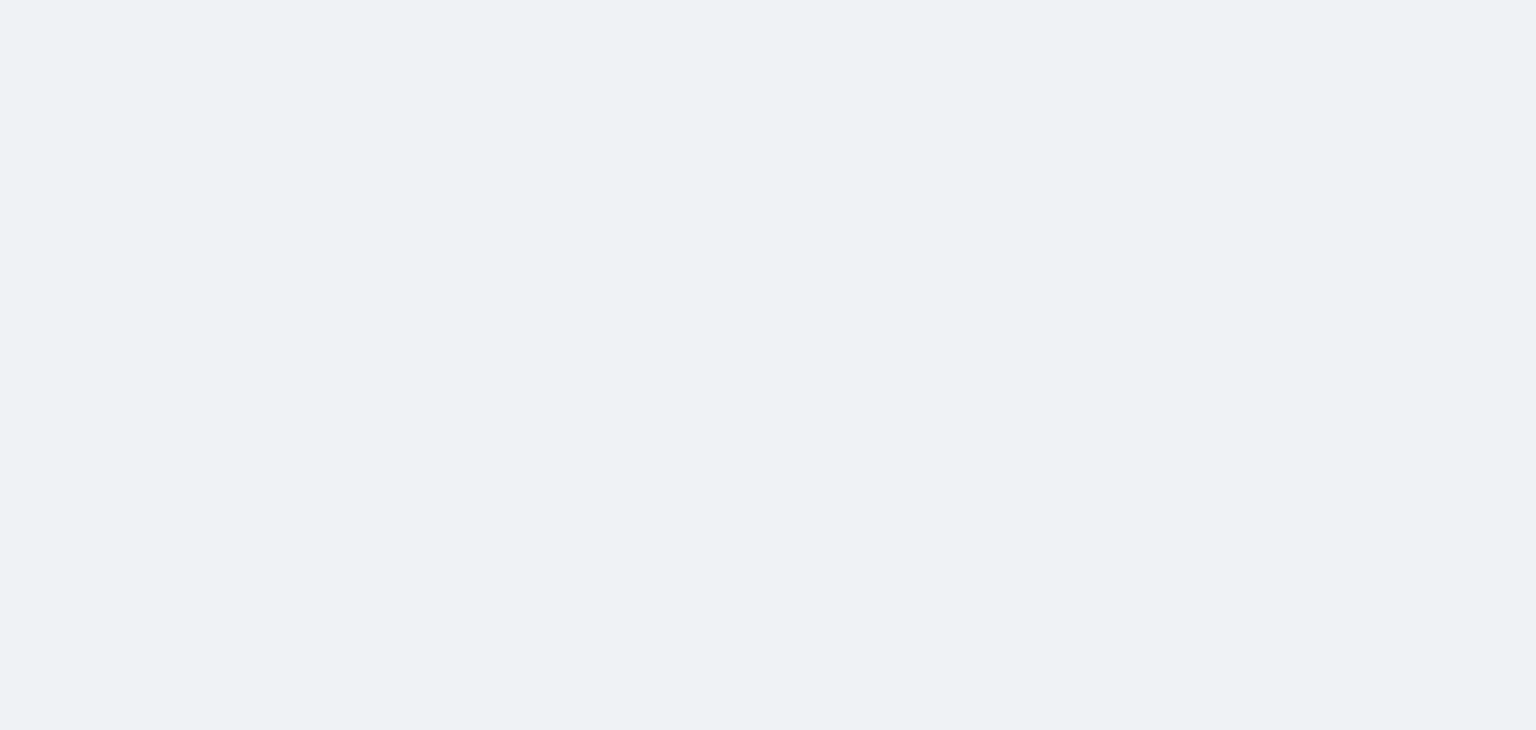 scroll, scrollTop: 0, scrollLeft: 0, axis: both 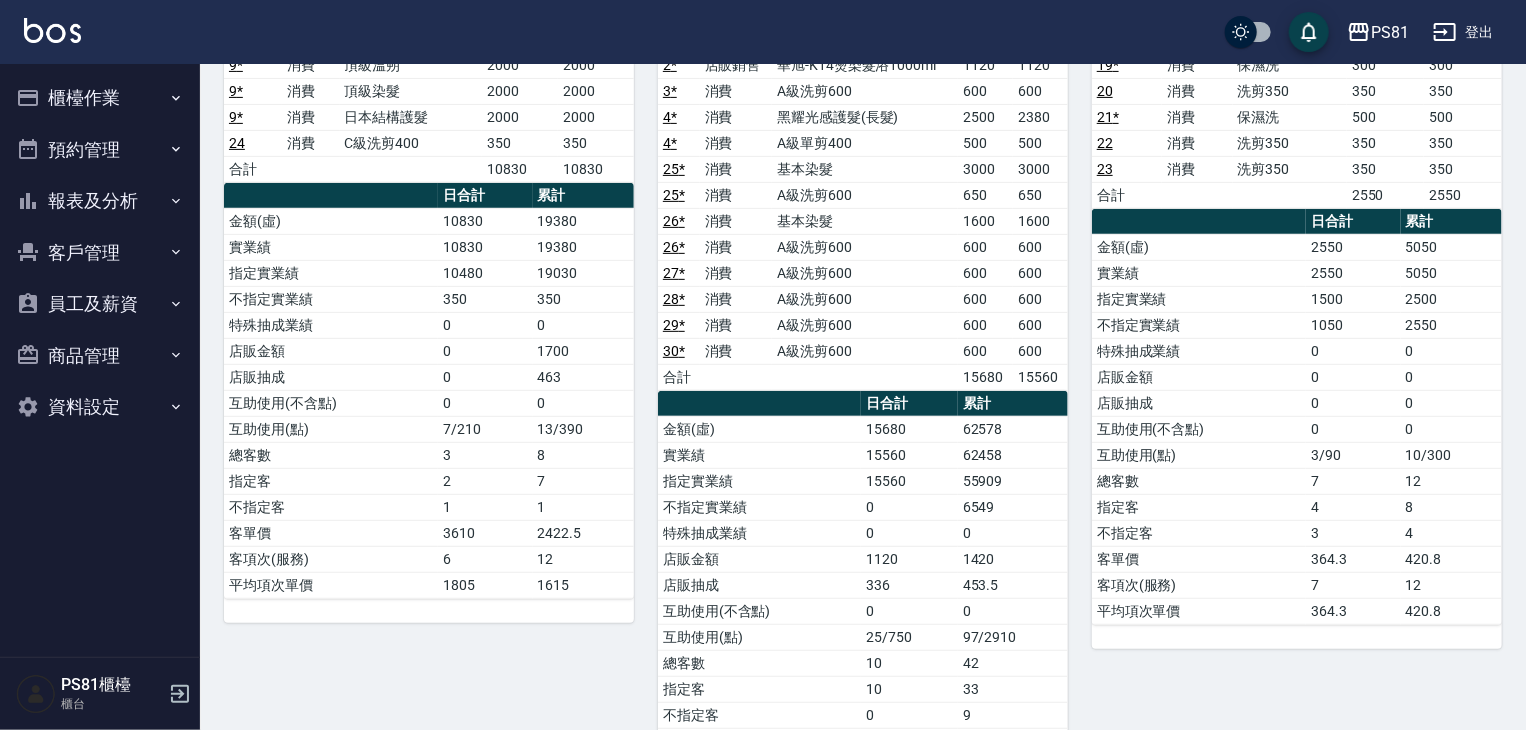 click on "不指定客" at bounding box center (1199, 533) 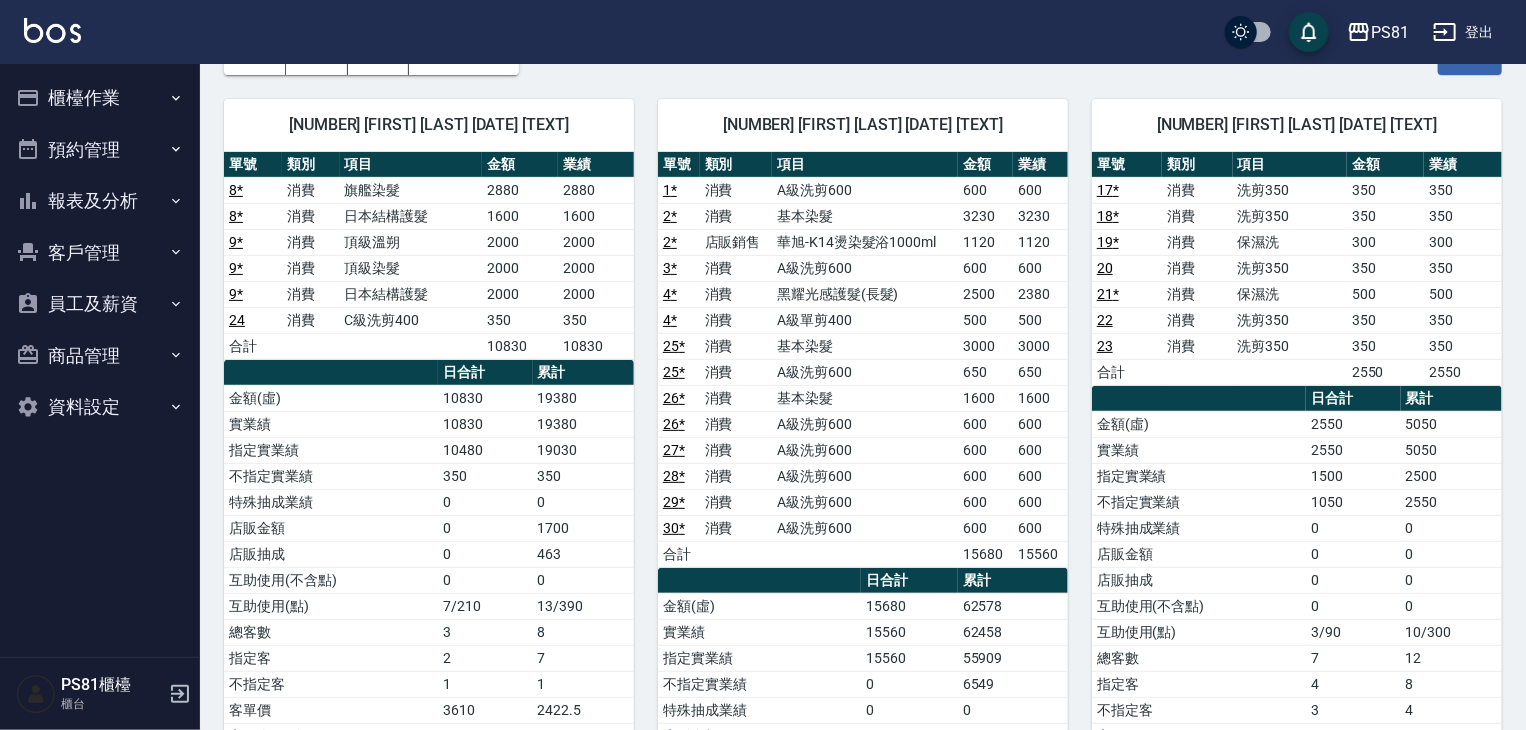 scroll, scrollTop: 0, scrollLeft: 0, axis: both 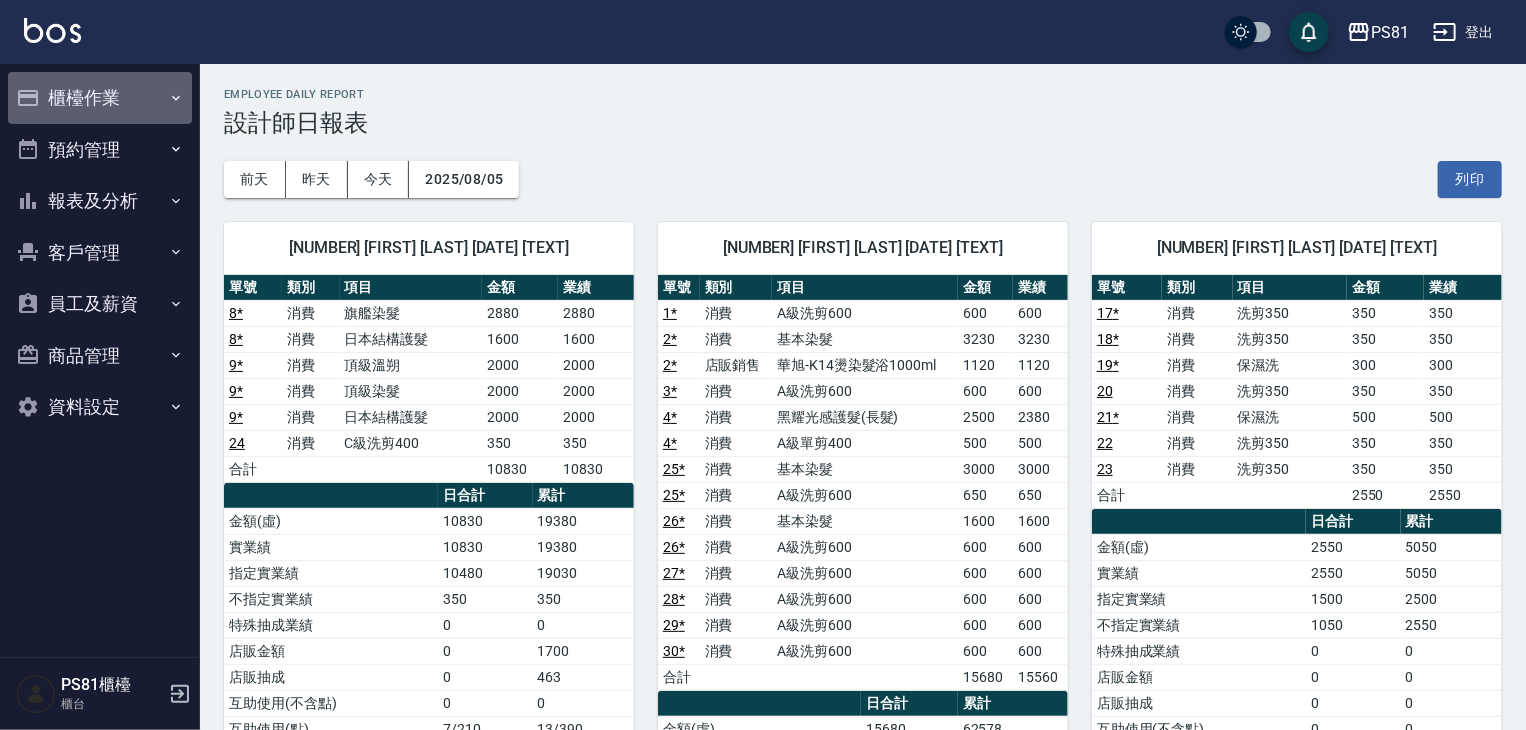 click on "櫃檯作業" at bounding box center [100, 98] 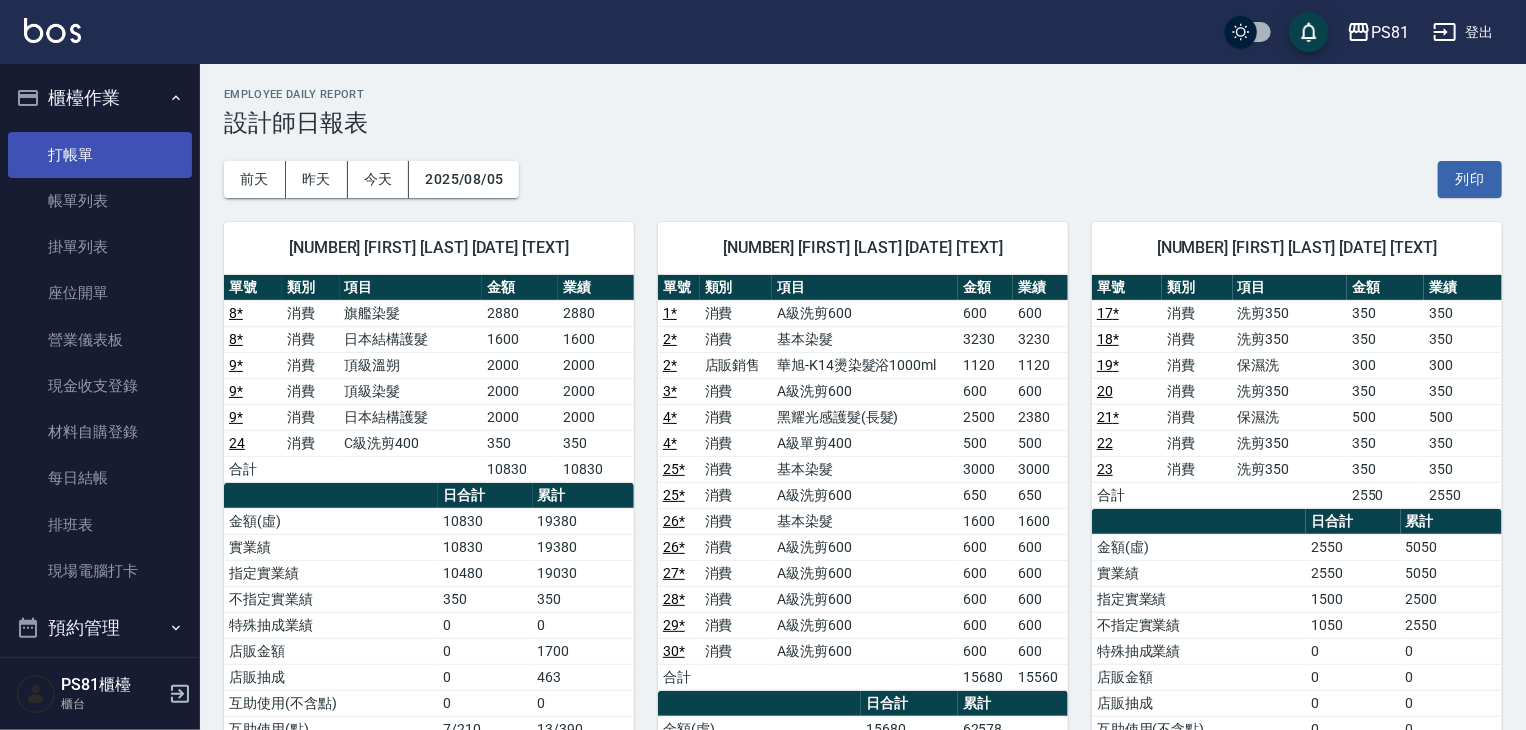 click on "打帳單" at bounding box center [100, 155] 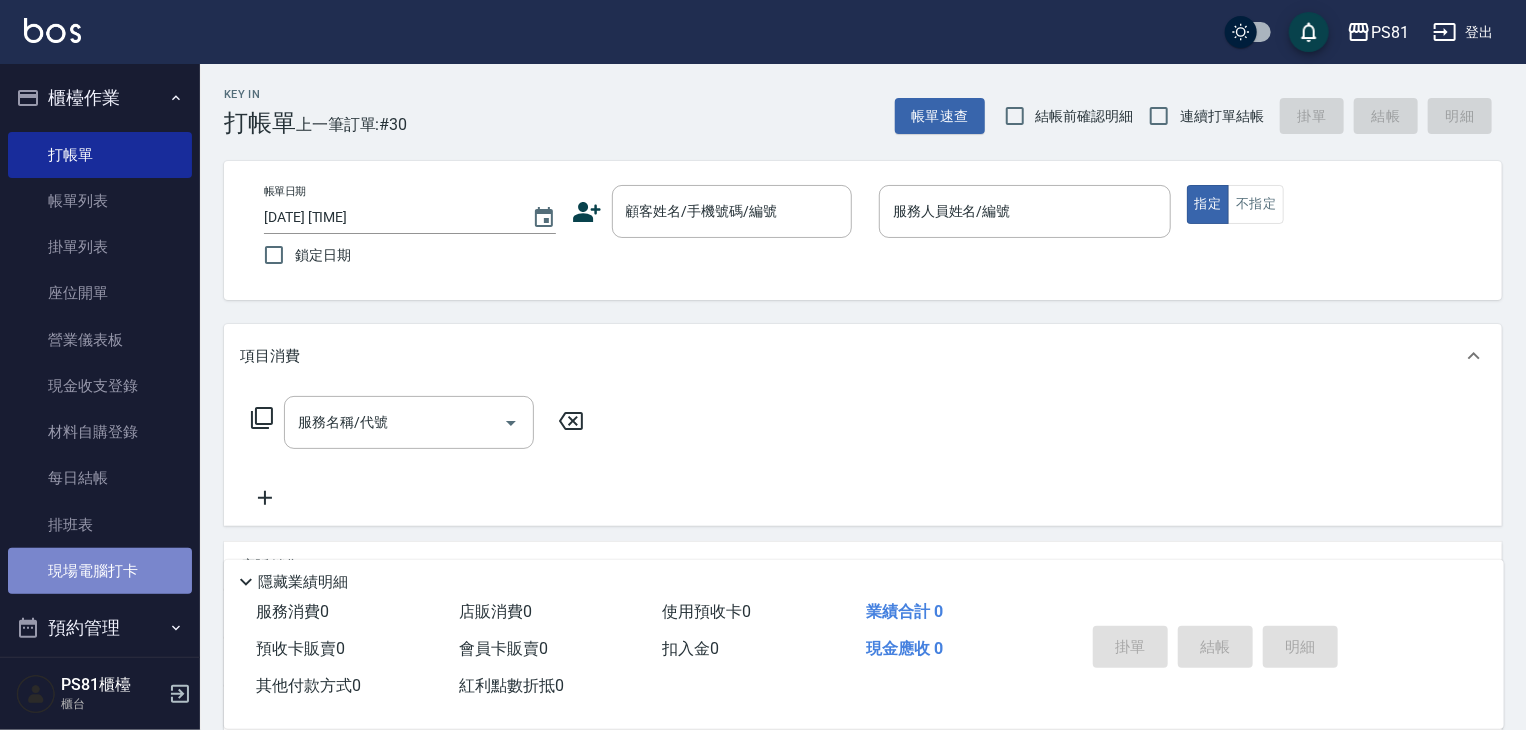 click on "現場電腦打卡" at bounding box center (100, 571) 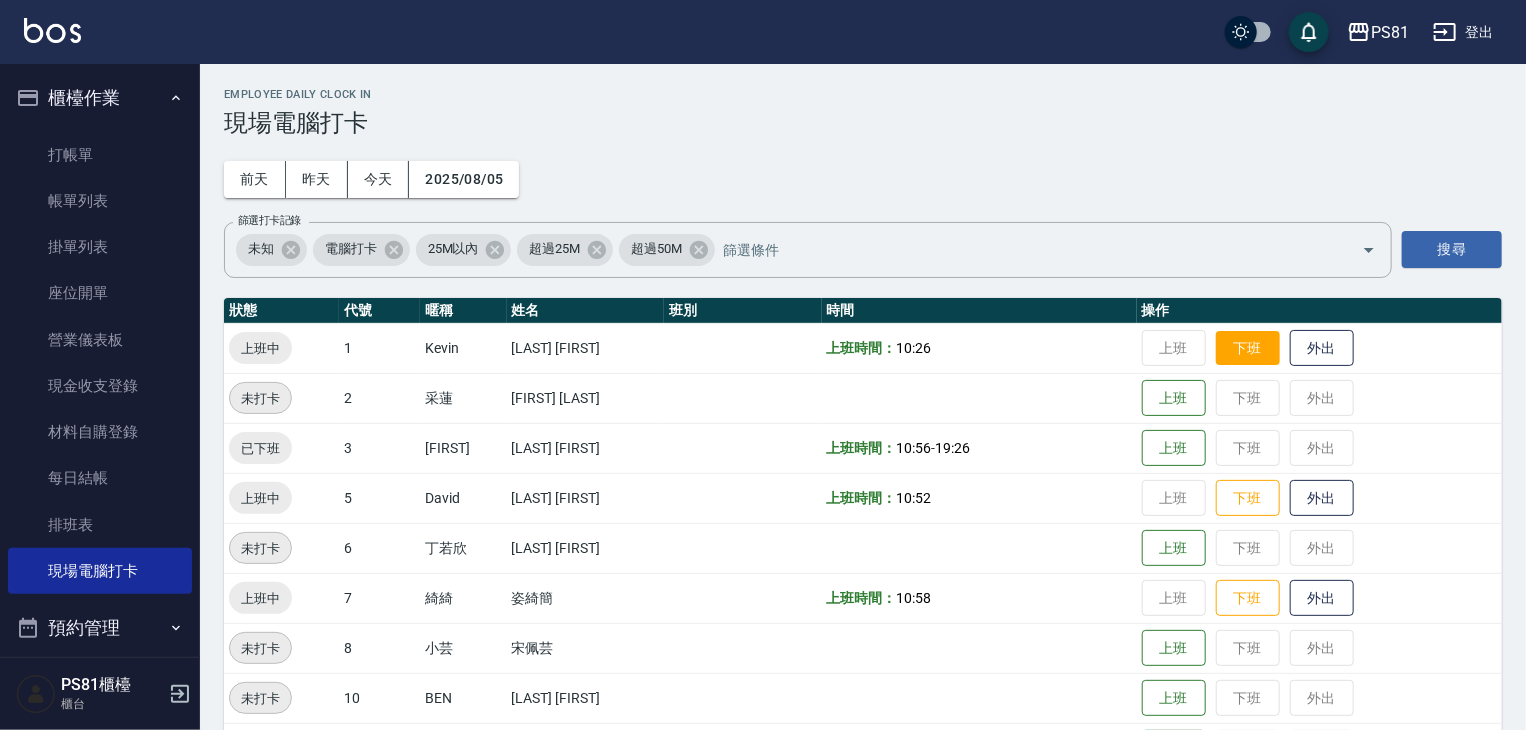 click on "下班" at bounding box center [1248, 348] 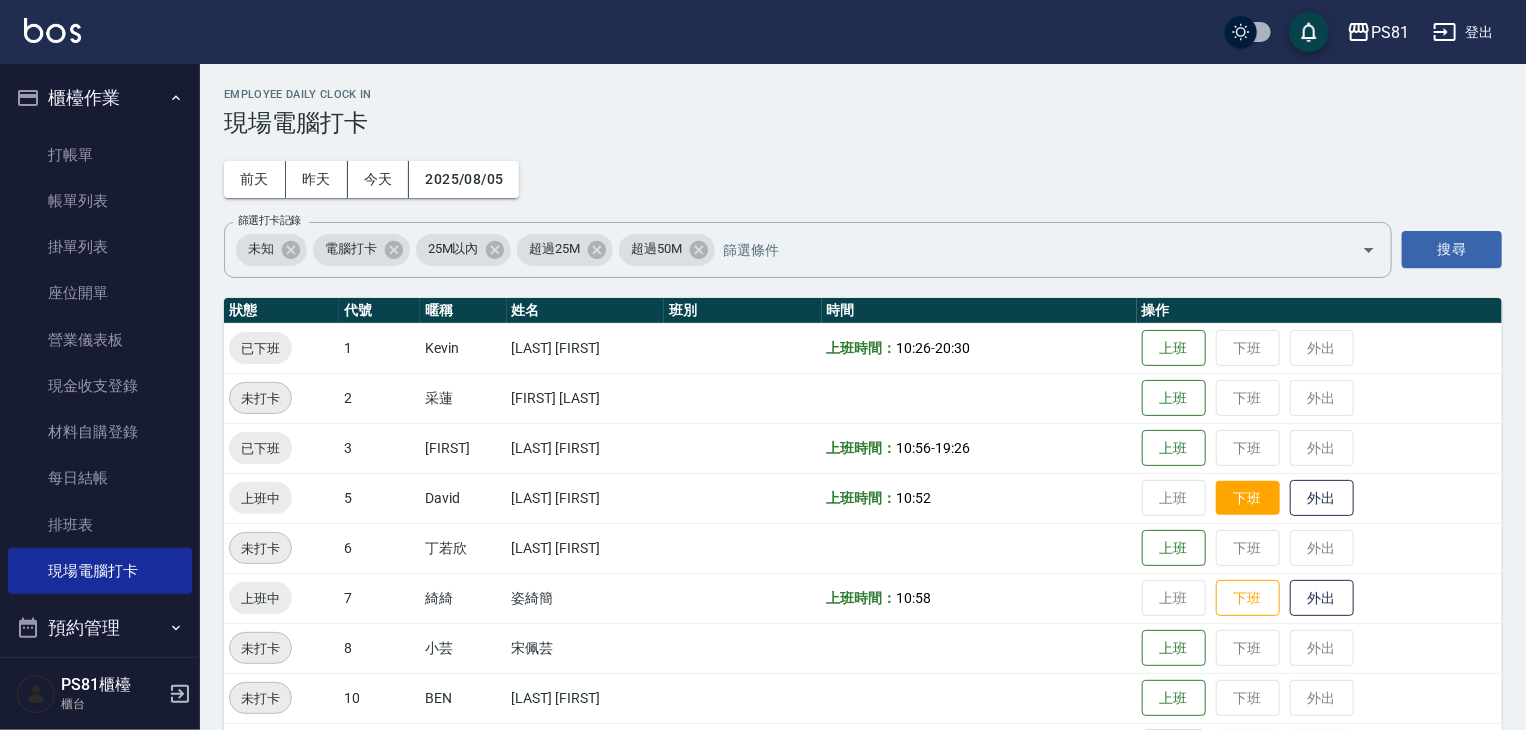 click on "下班" at bounding box center (1248, 498) 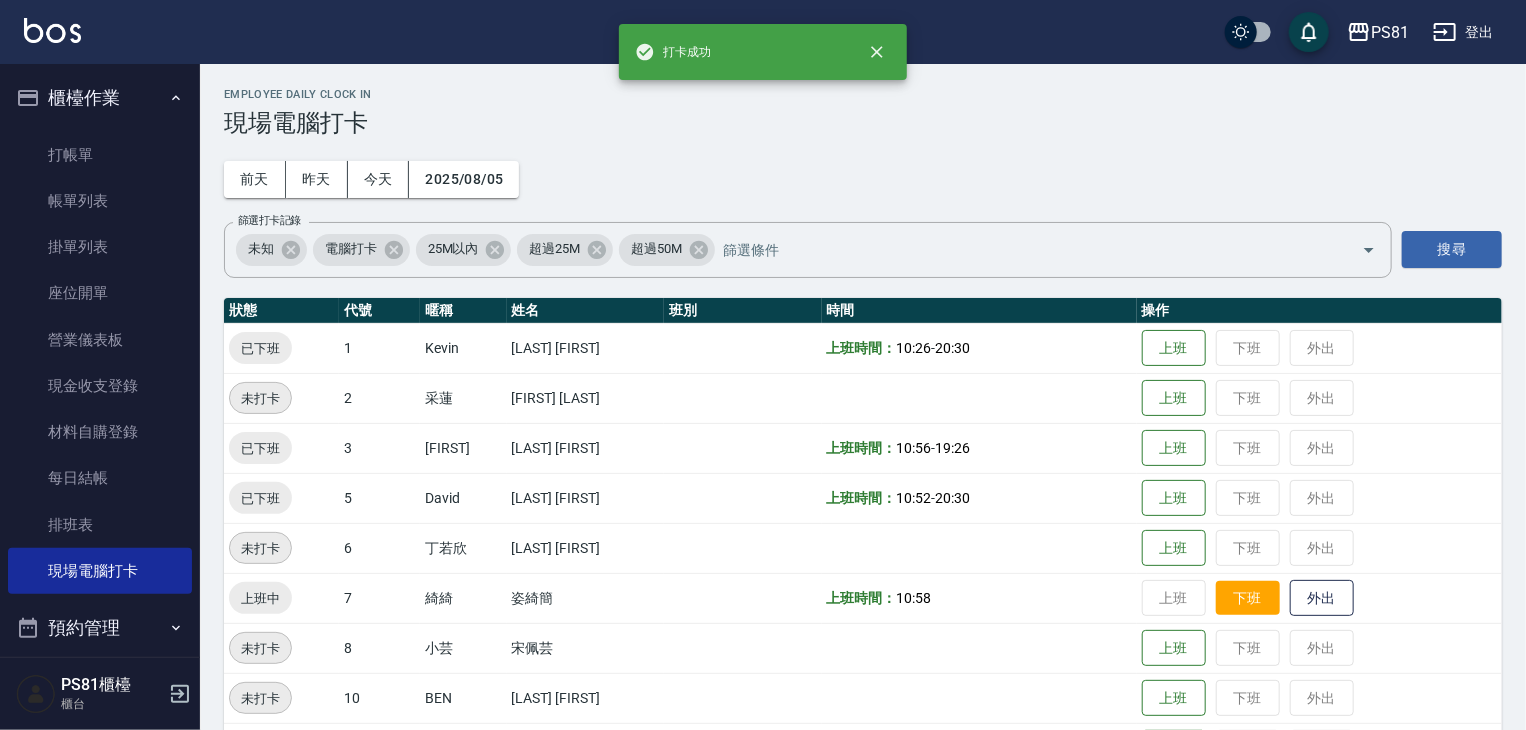 click on "下班" at bounding box center [1248, 598] 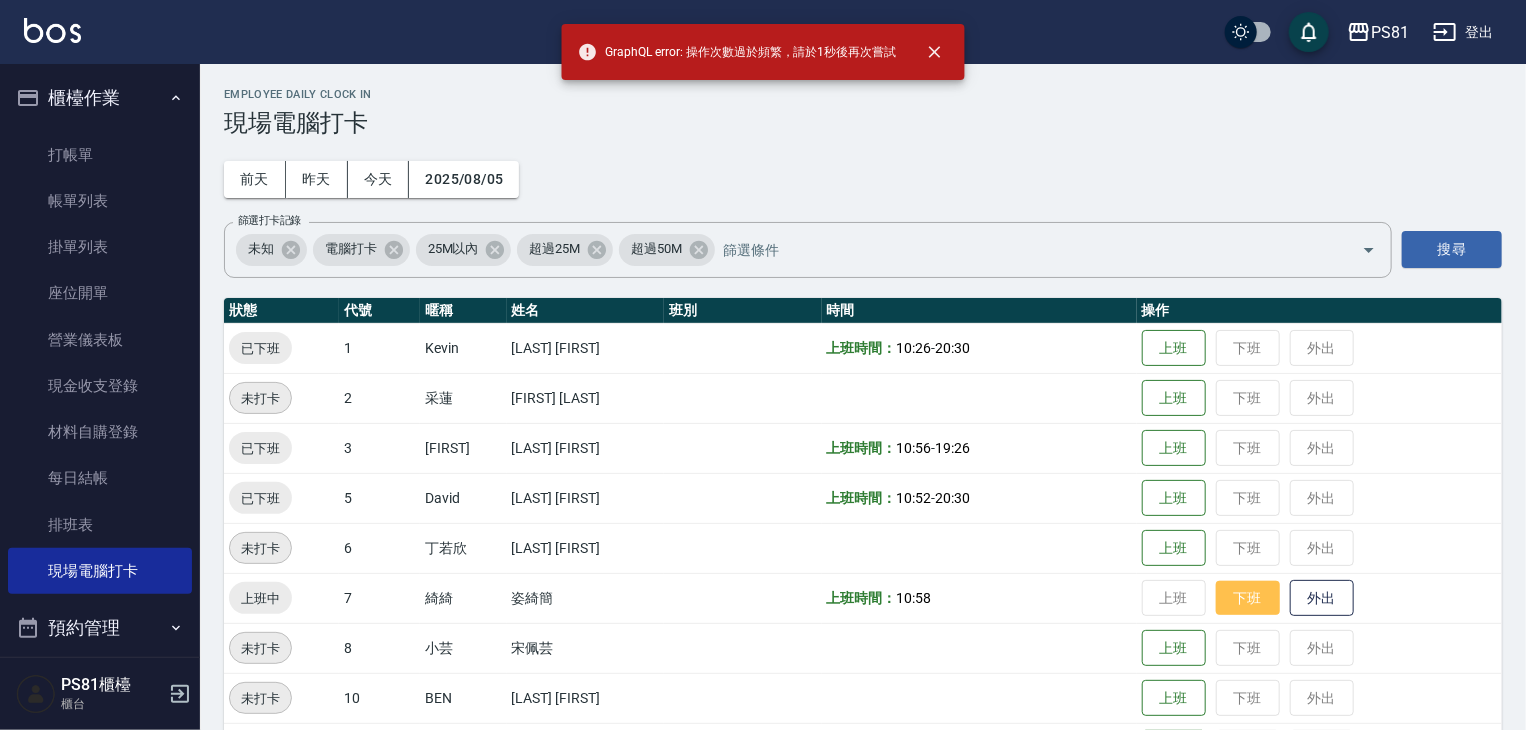 click on "下班" at bounding box center [1248, 598] 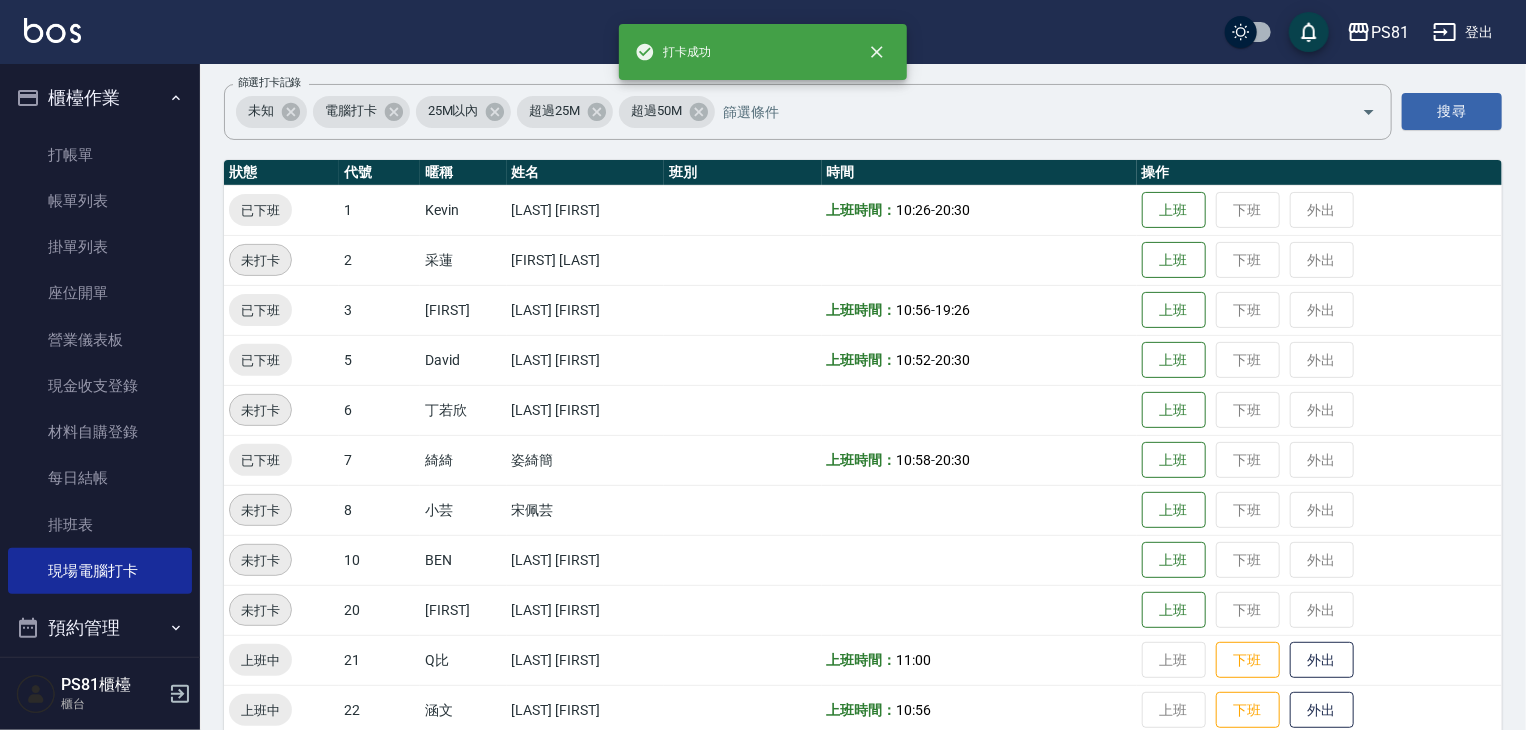 scroll, scrollTop: 300, scrollLeft: 0, axis: vertical 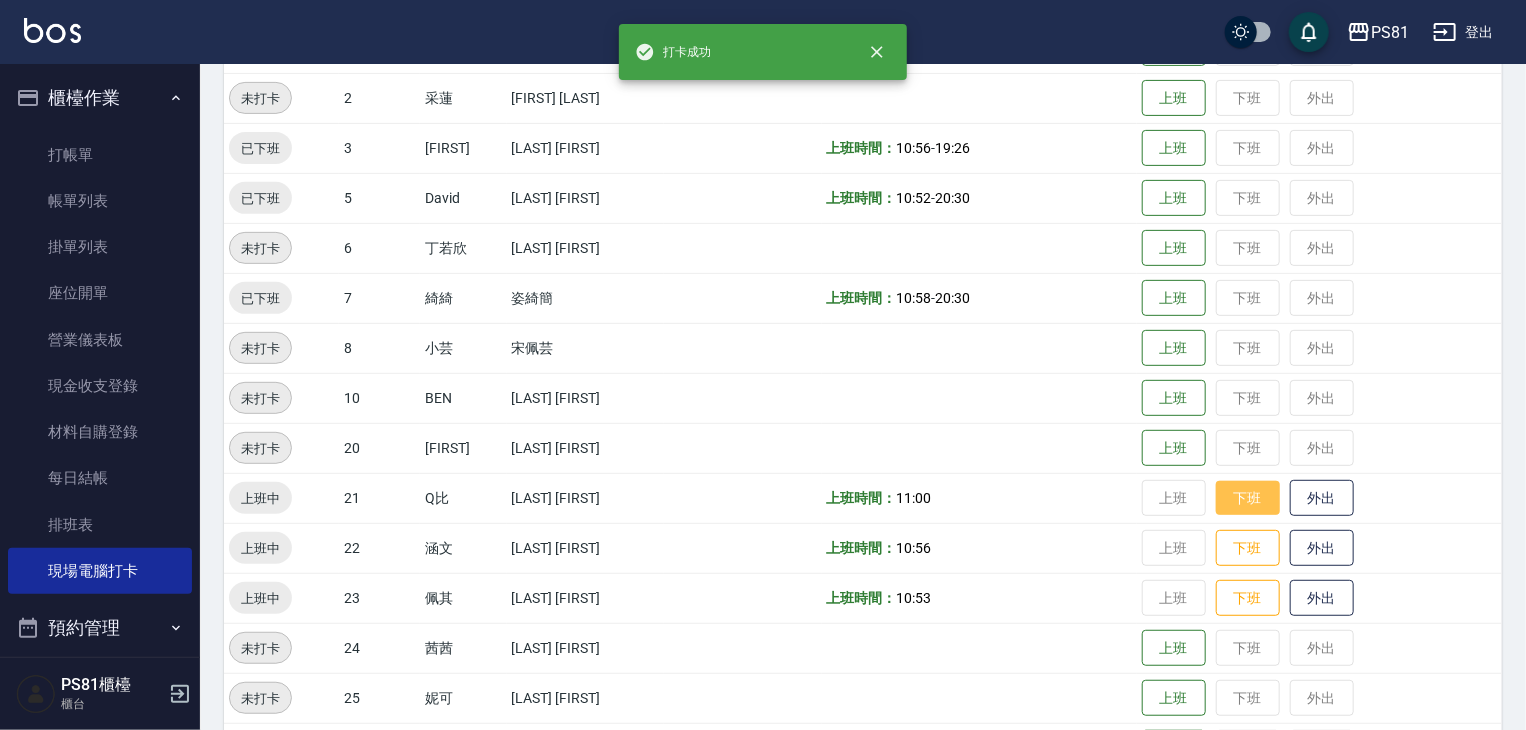 drag, startPoint x: 1266, startPoint y: 500, endPoint x: 1266, endPoint y: 514, distance: 14 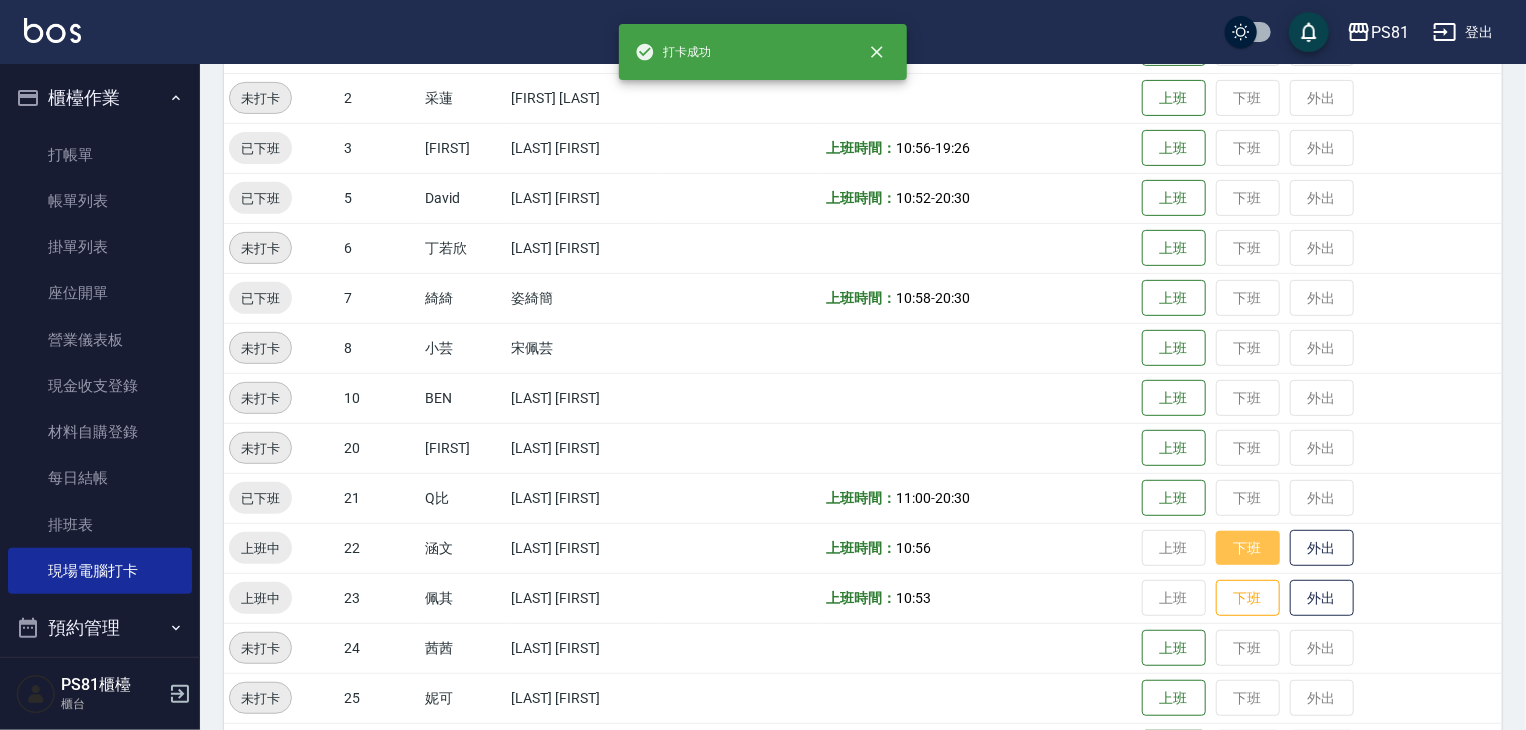 click on "下班" at bounding box center [1248, 548] 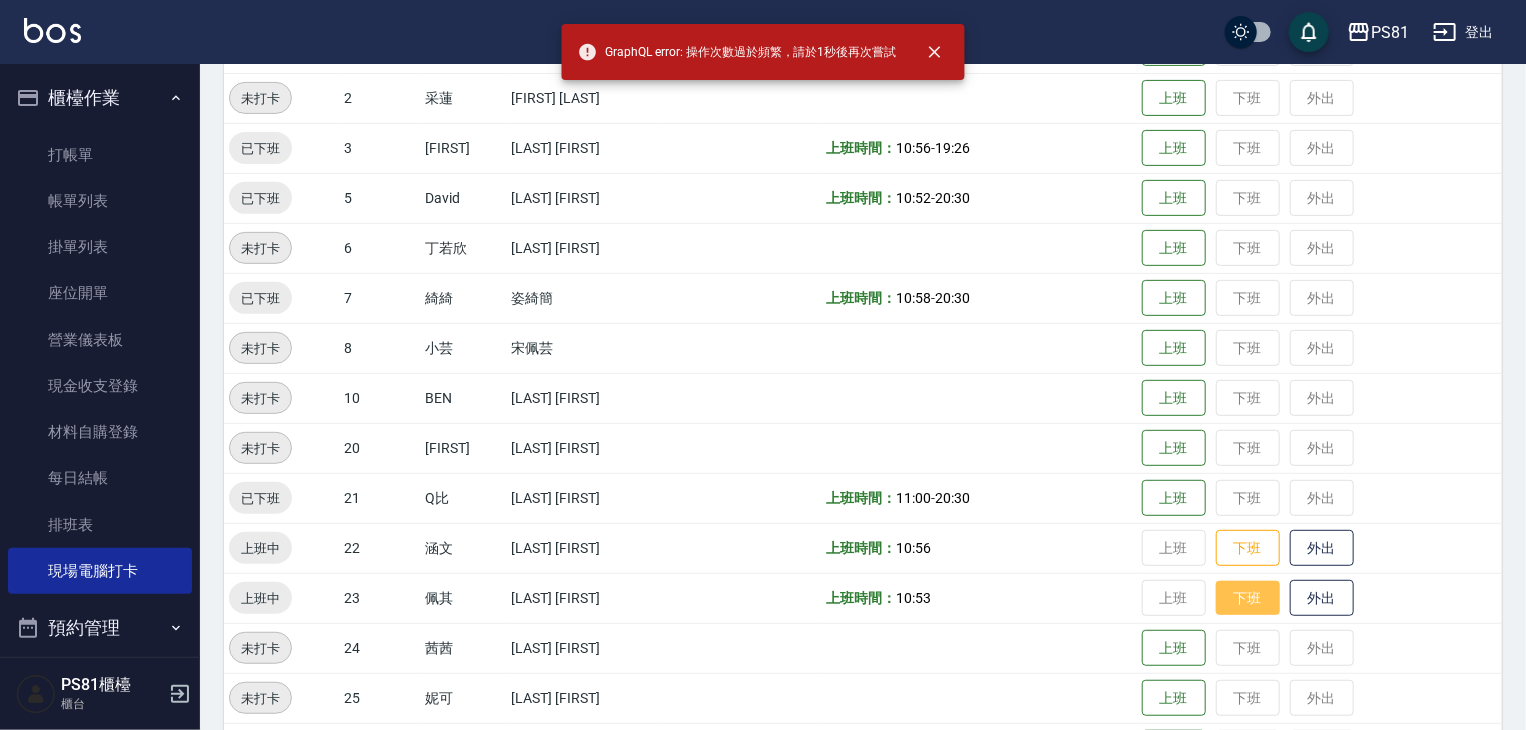 click on "下班" at bounding box center (1248, 598) 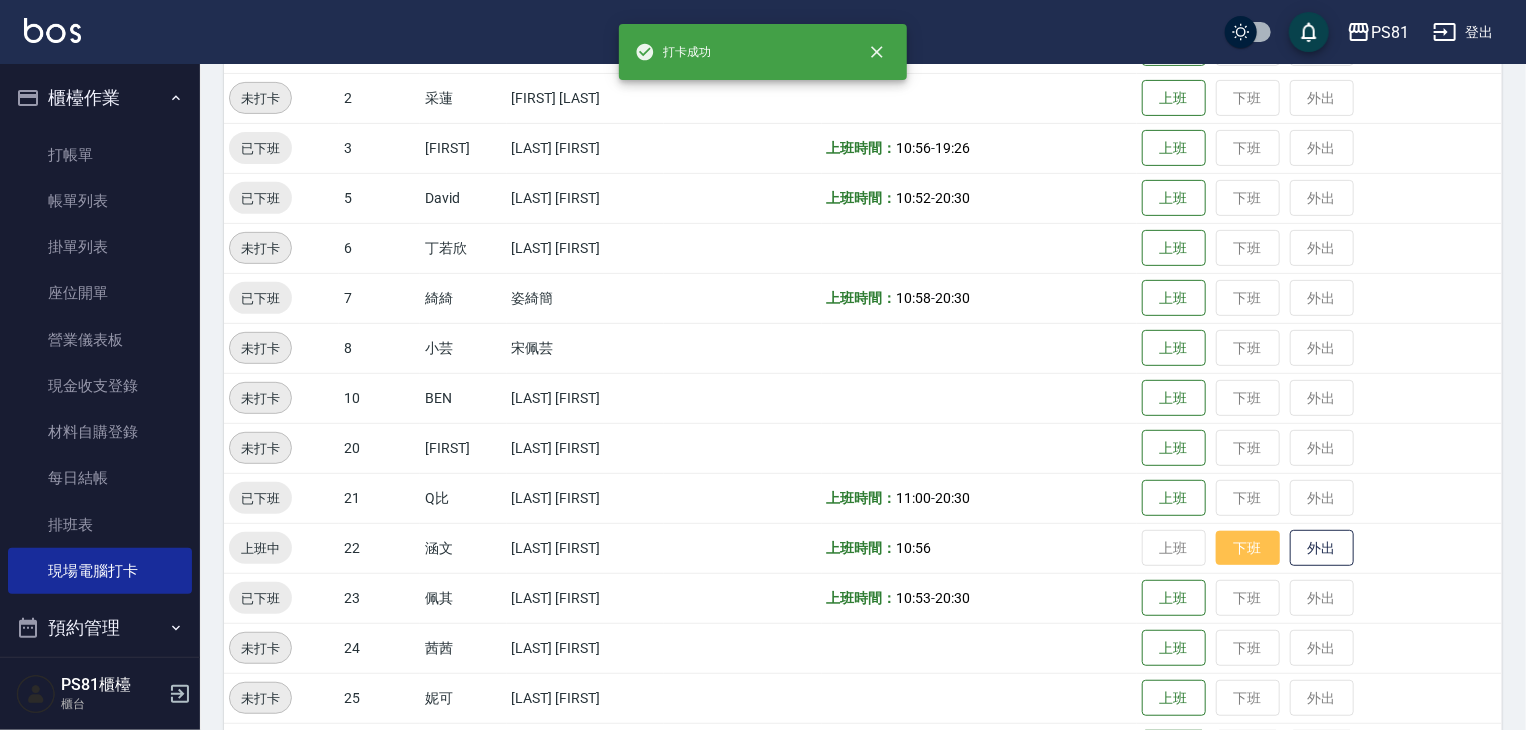 drag, startPoint x: 1254, startPoint y: 549, endPoint x: 1252, endPoint y: 570, distance: 21.095022 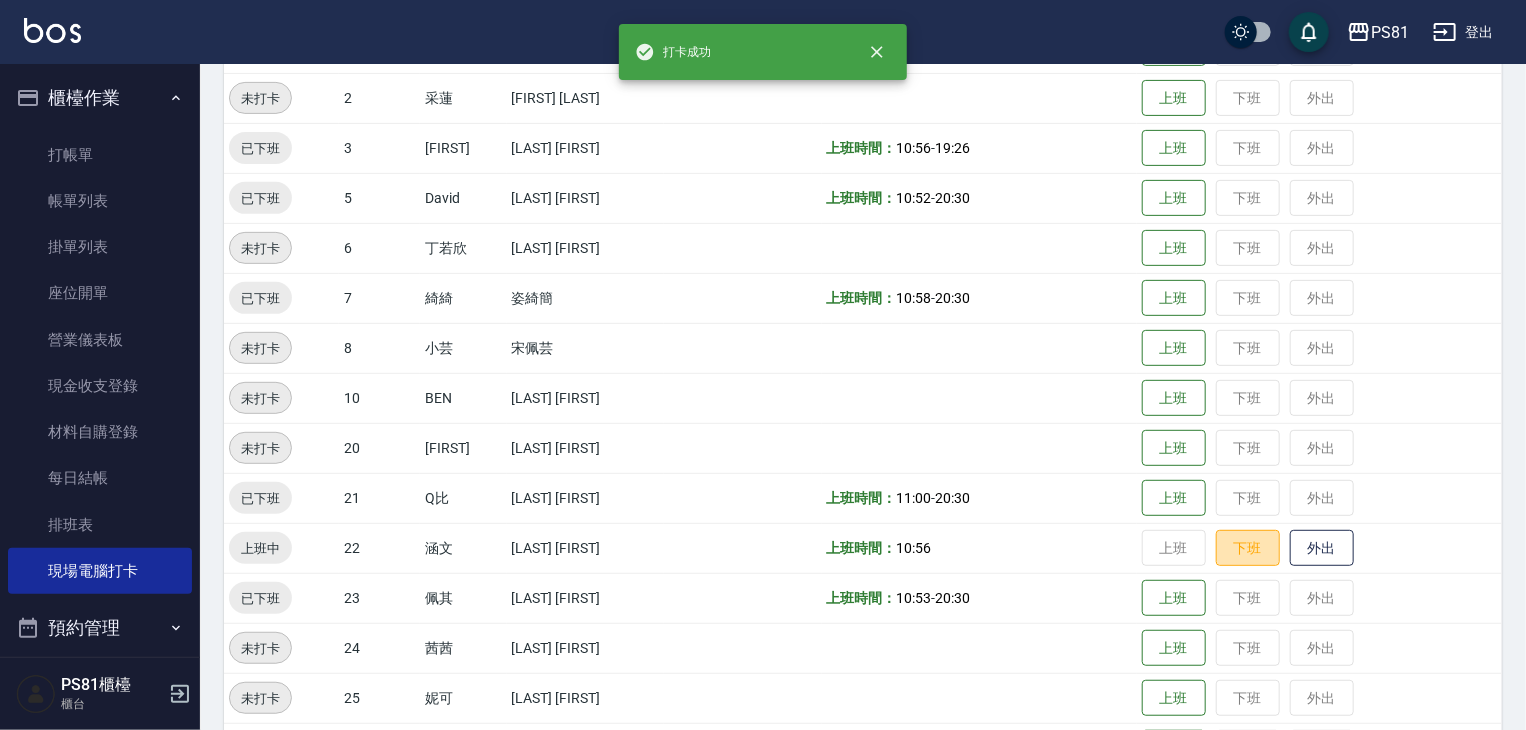 click on "下班" at bounding box center (1248, 548) 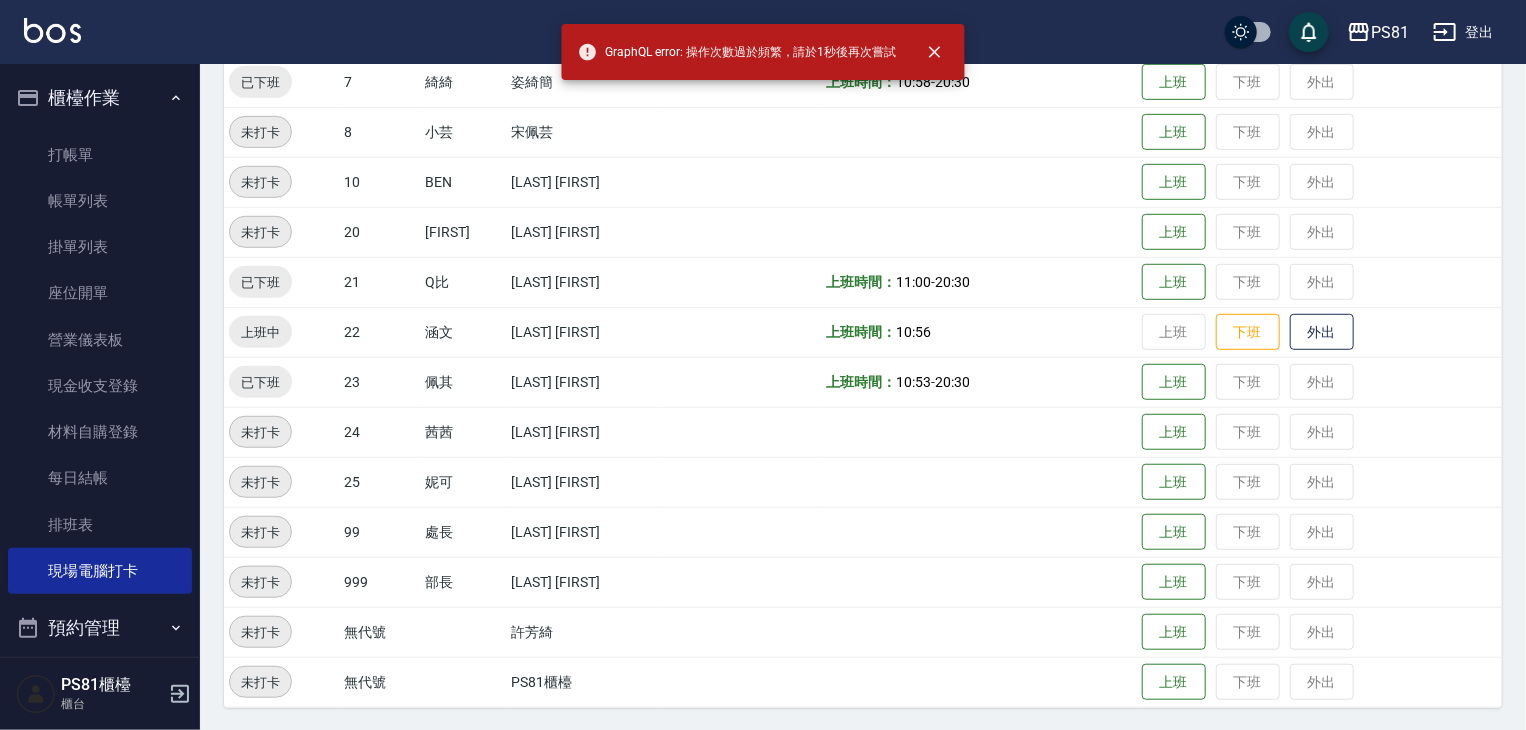 scroll, scrollTop: 517, scrollLeft: 0, axis: vertical 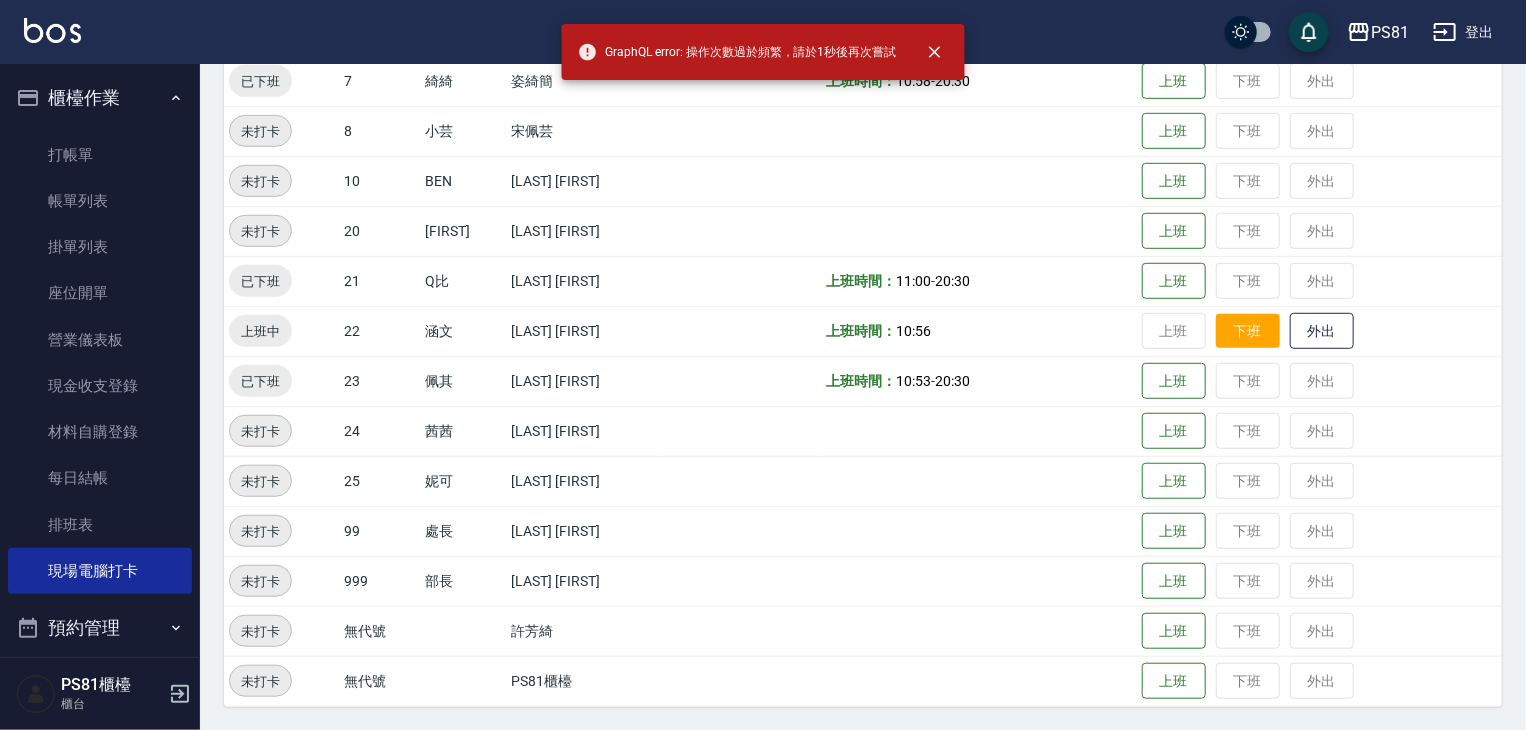 click on "下班" at bounding box center (1248, 331) 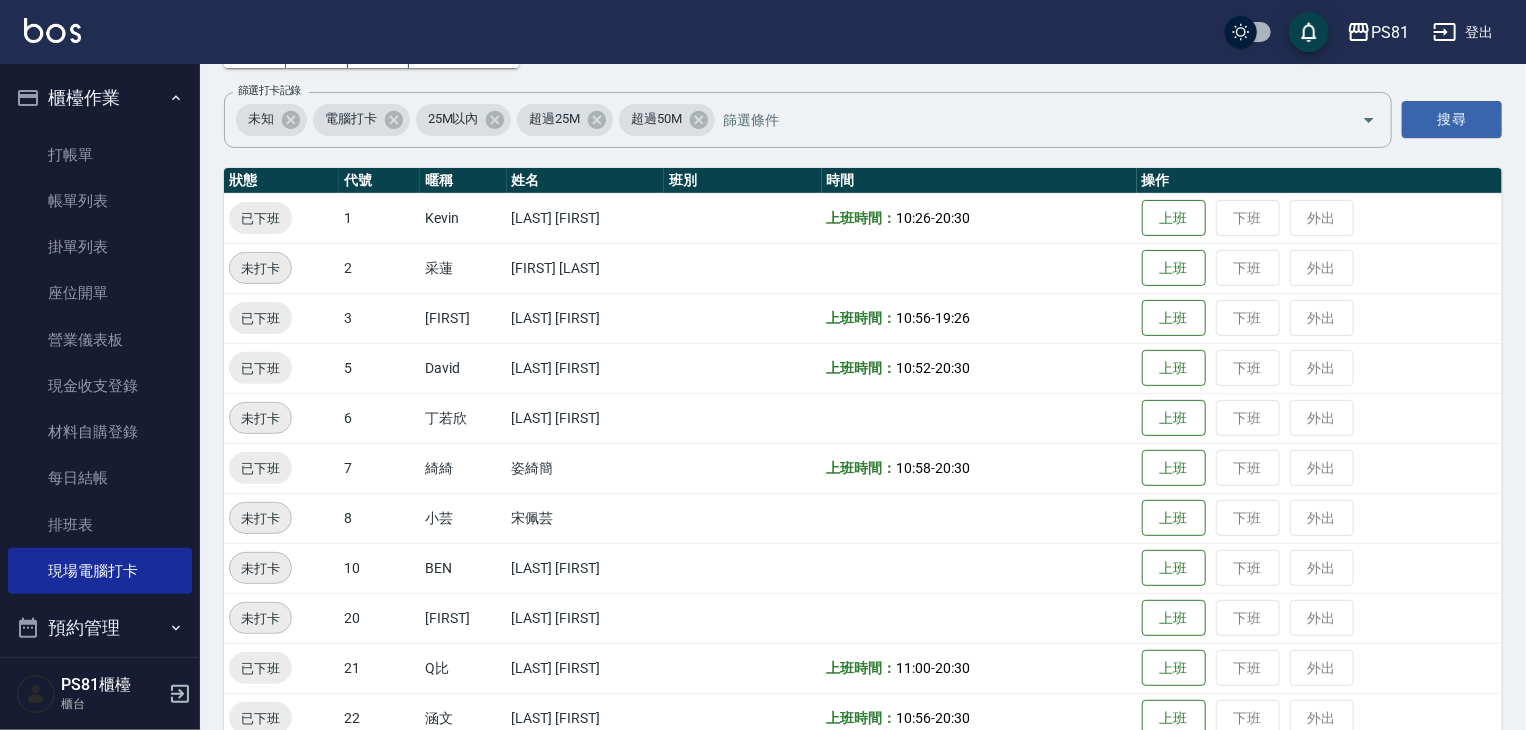 scroll, scrollTop: 117, scrollLeft: 0, axis: vertical 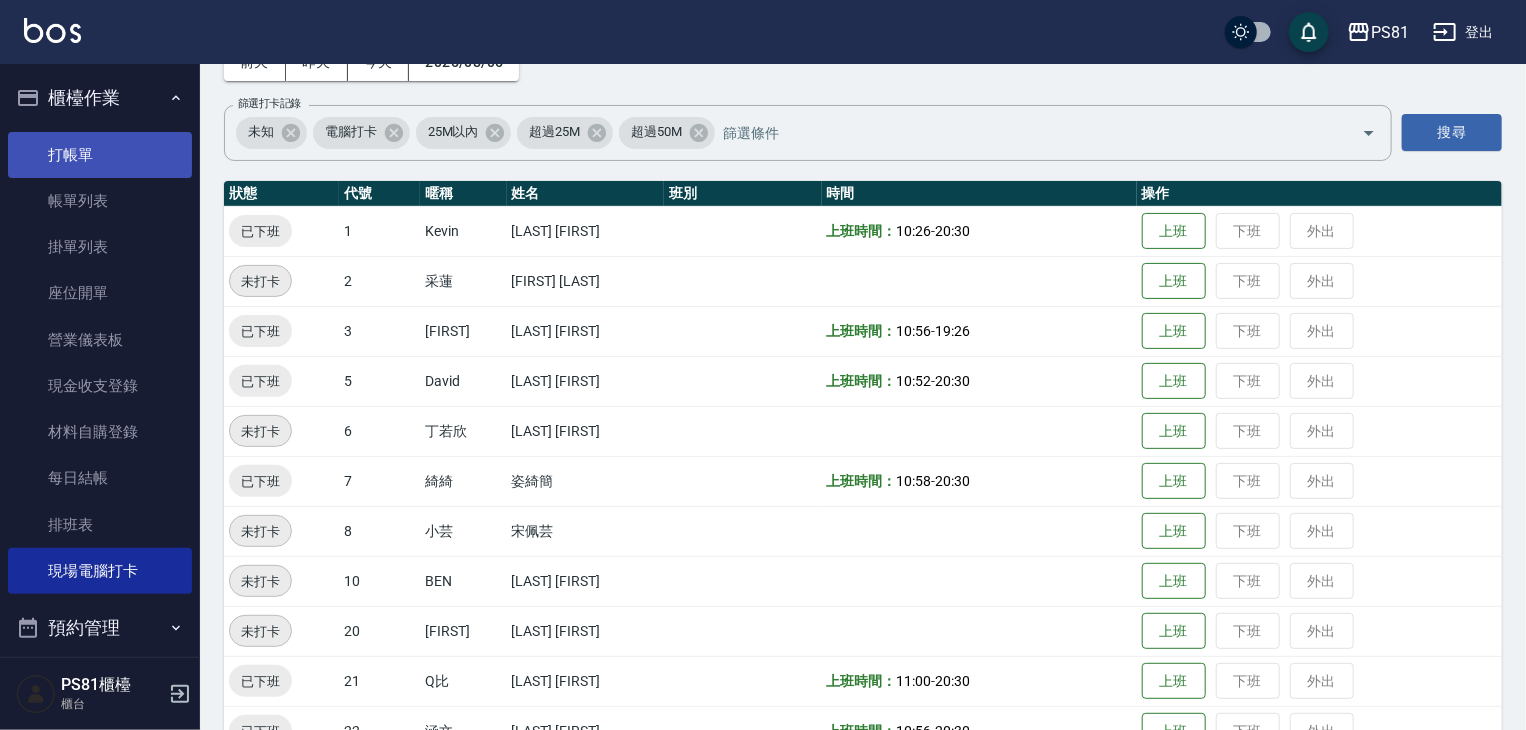 click on "打帳單" at bounding box center [100, 155] 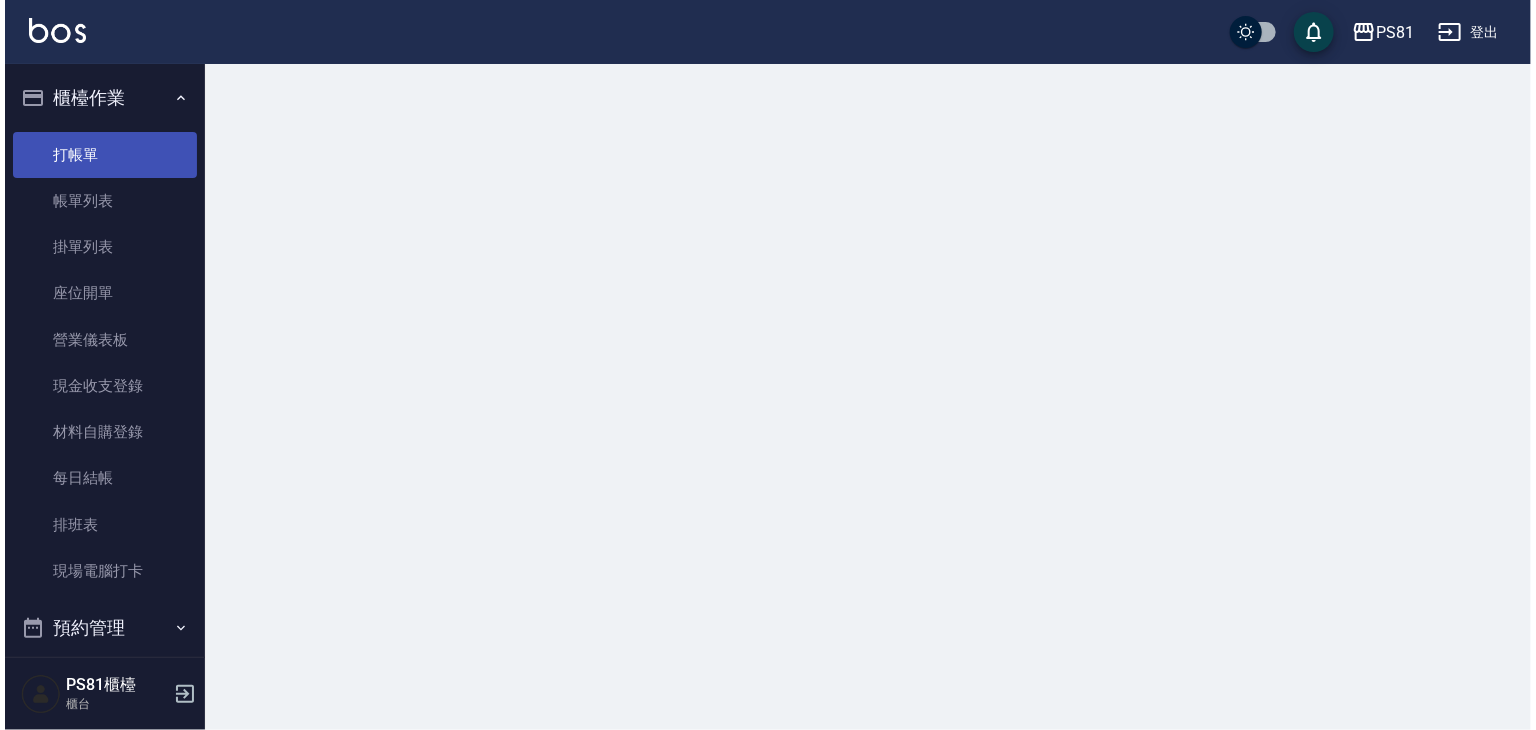 scroll, scrollTop: 0, scrollLeft: 0, axis: both 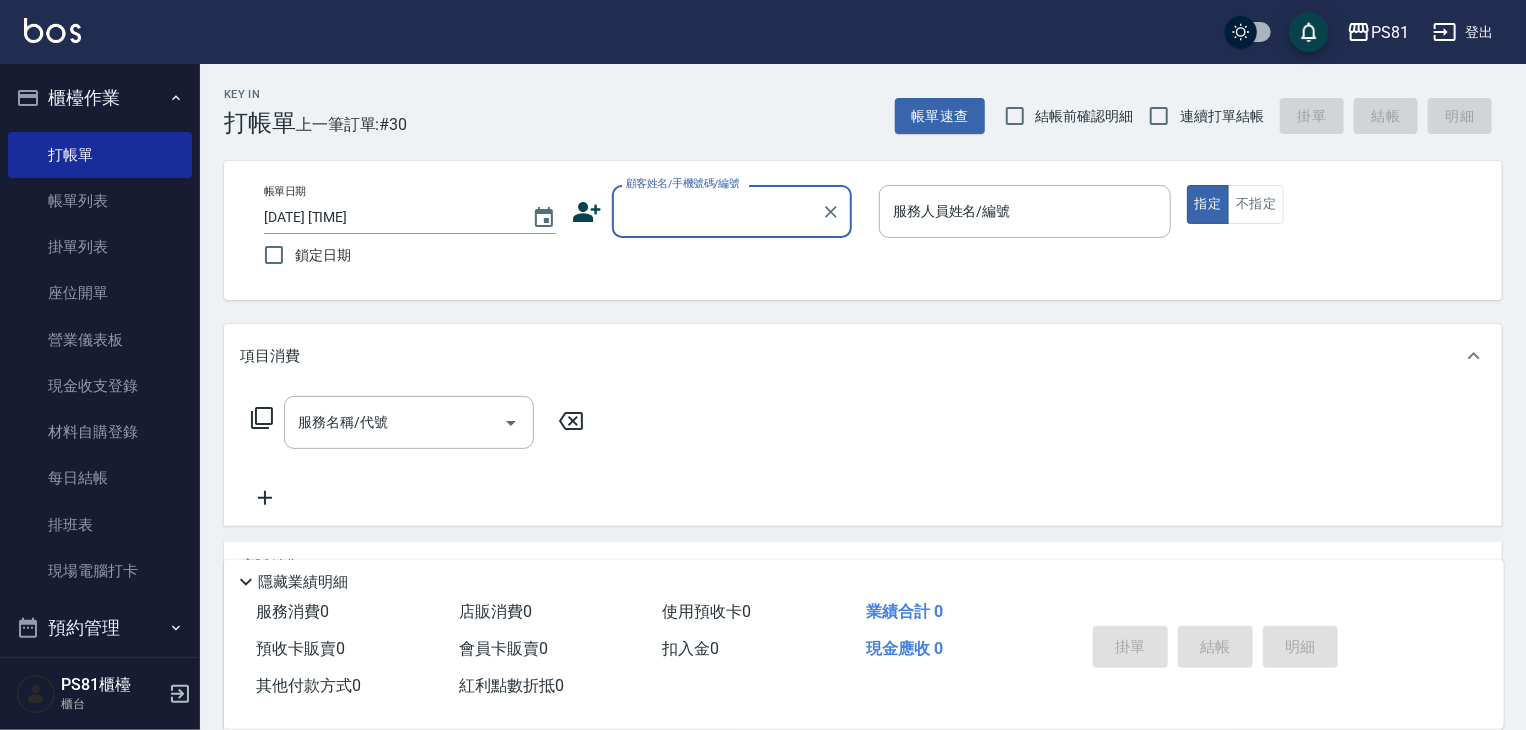click on "顧客姓名/手機號碼/編號" at bounding box center (717, 211) 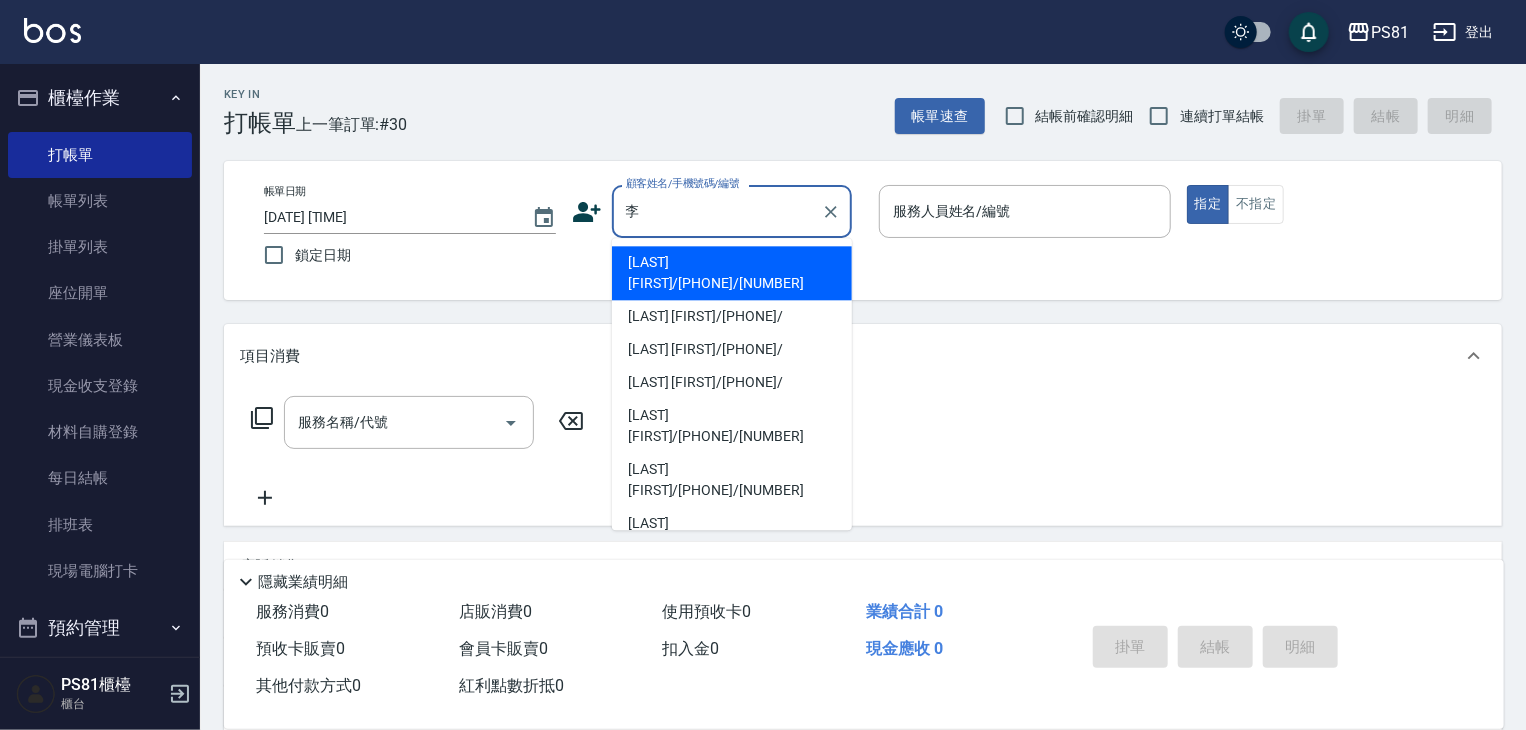 click on "[LAST] [FIRST]/[PHONE]/[NUMBER]" at bounding box center [732, 480] 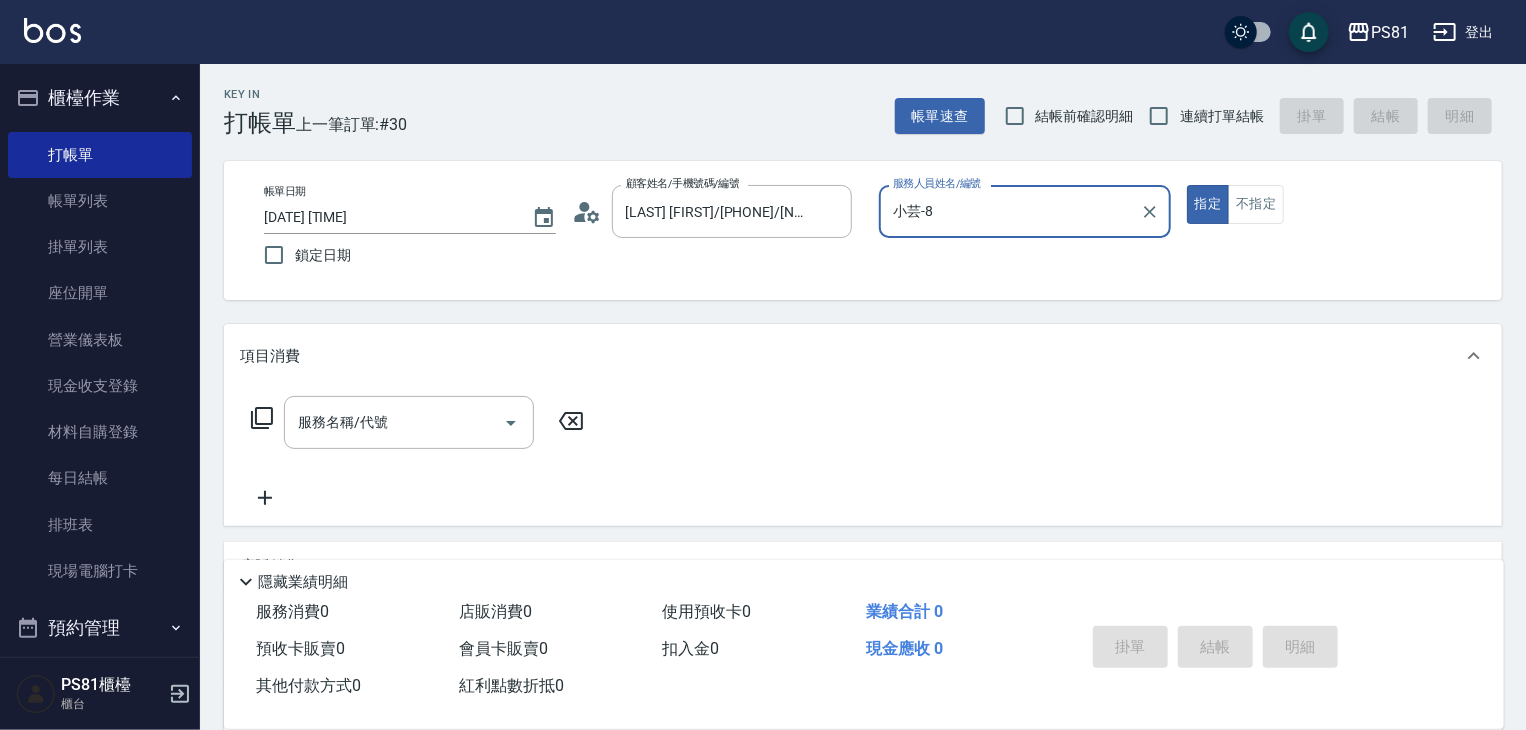 type on "小芸-8" 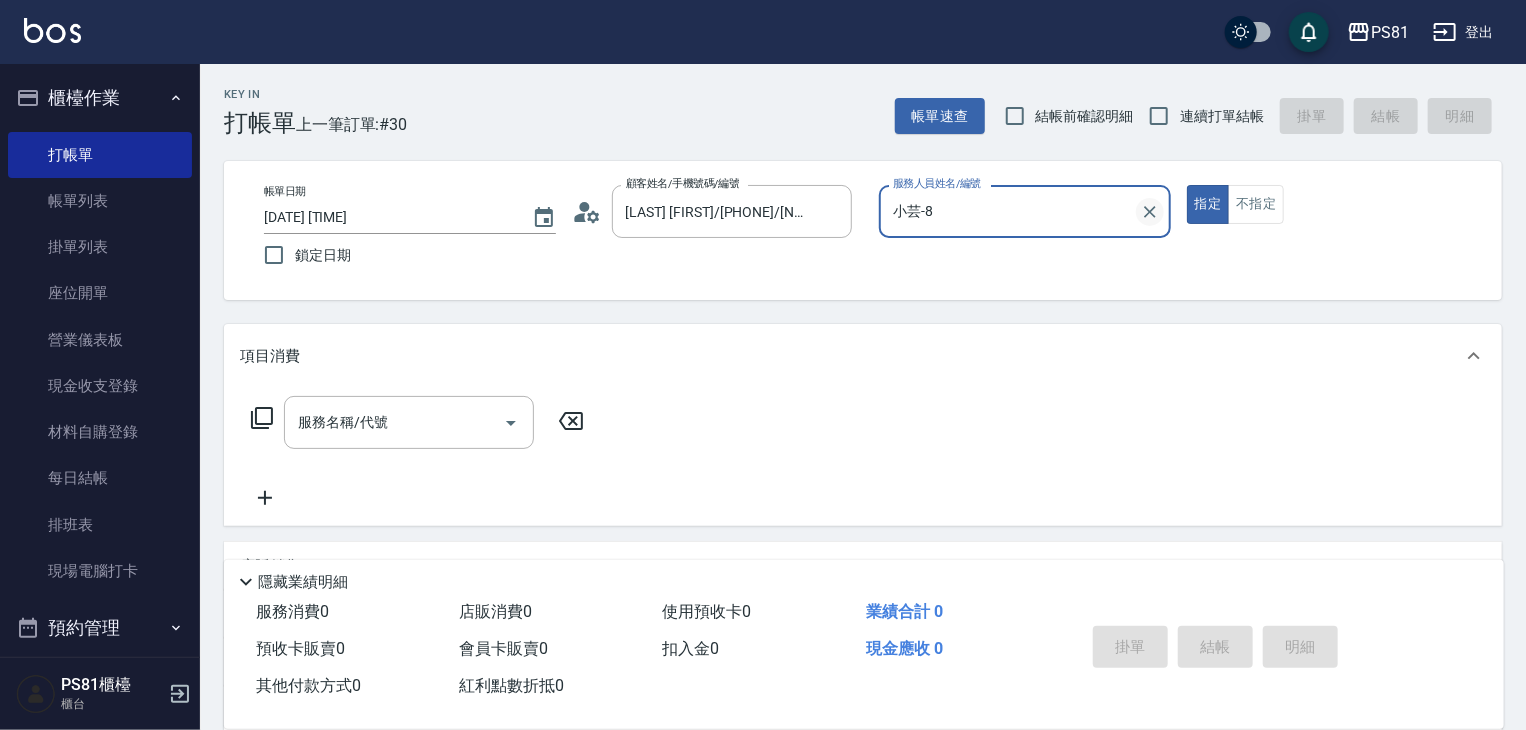 click 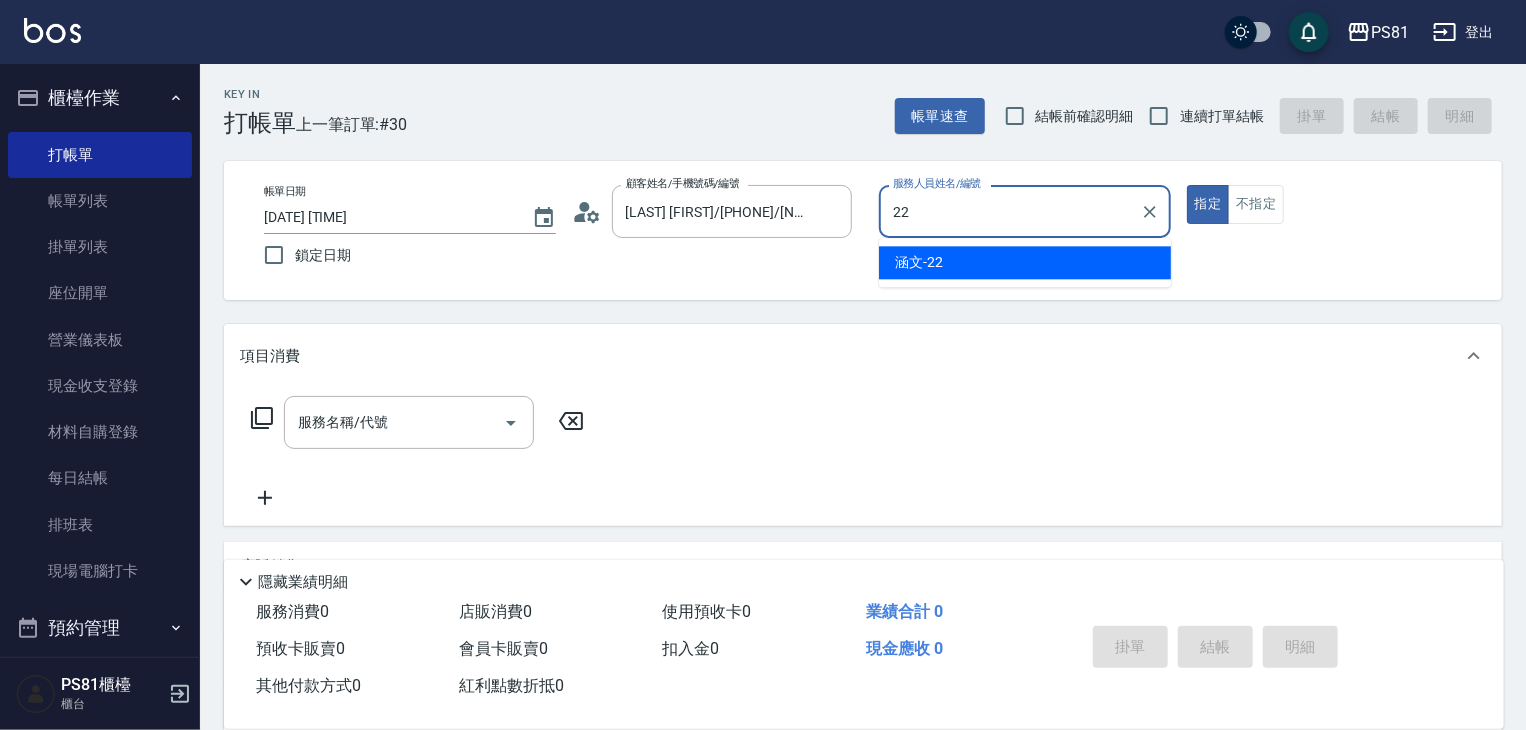 click on "涵文 -22" at bounding box center [919, 262] 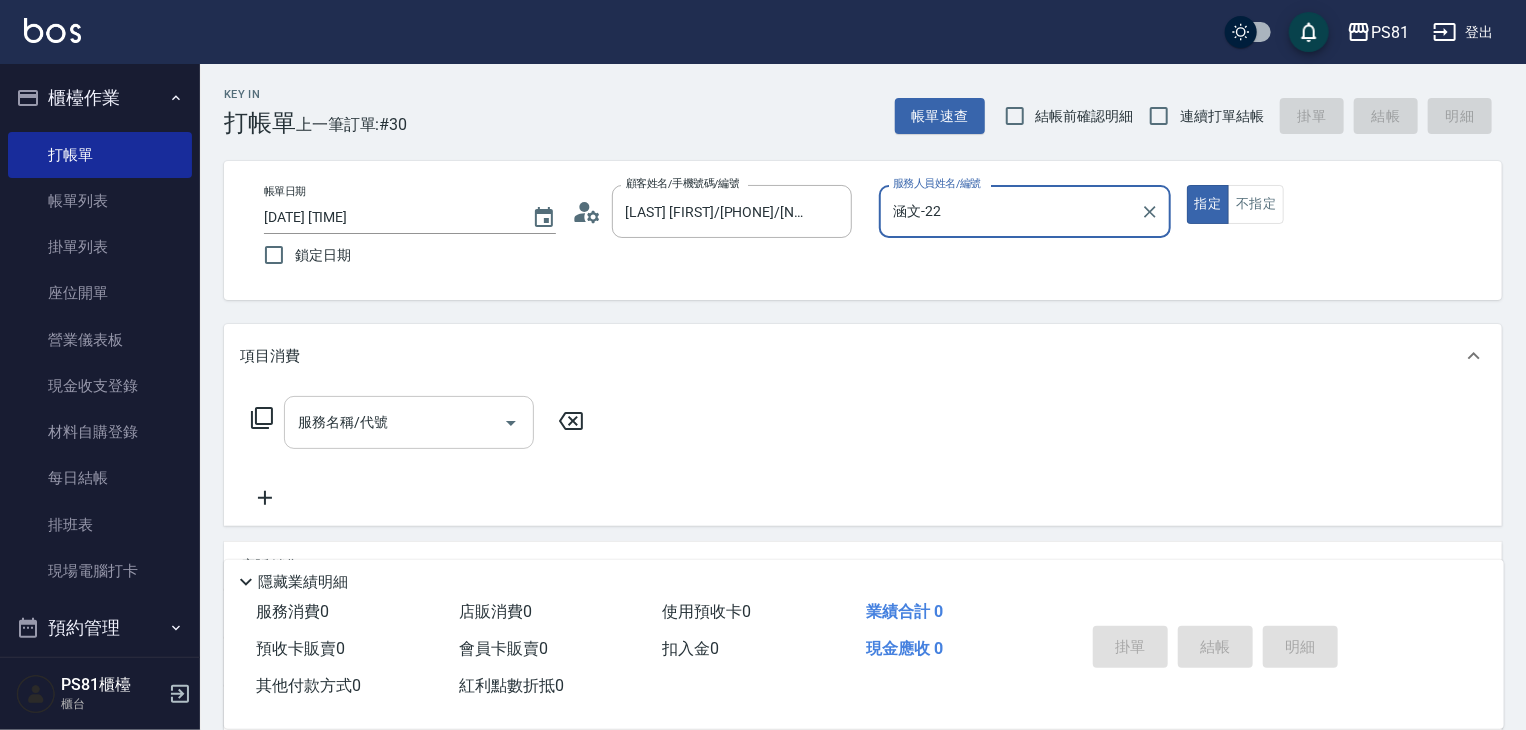 type on "涵文-22" 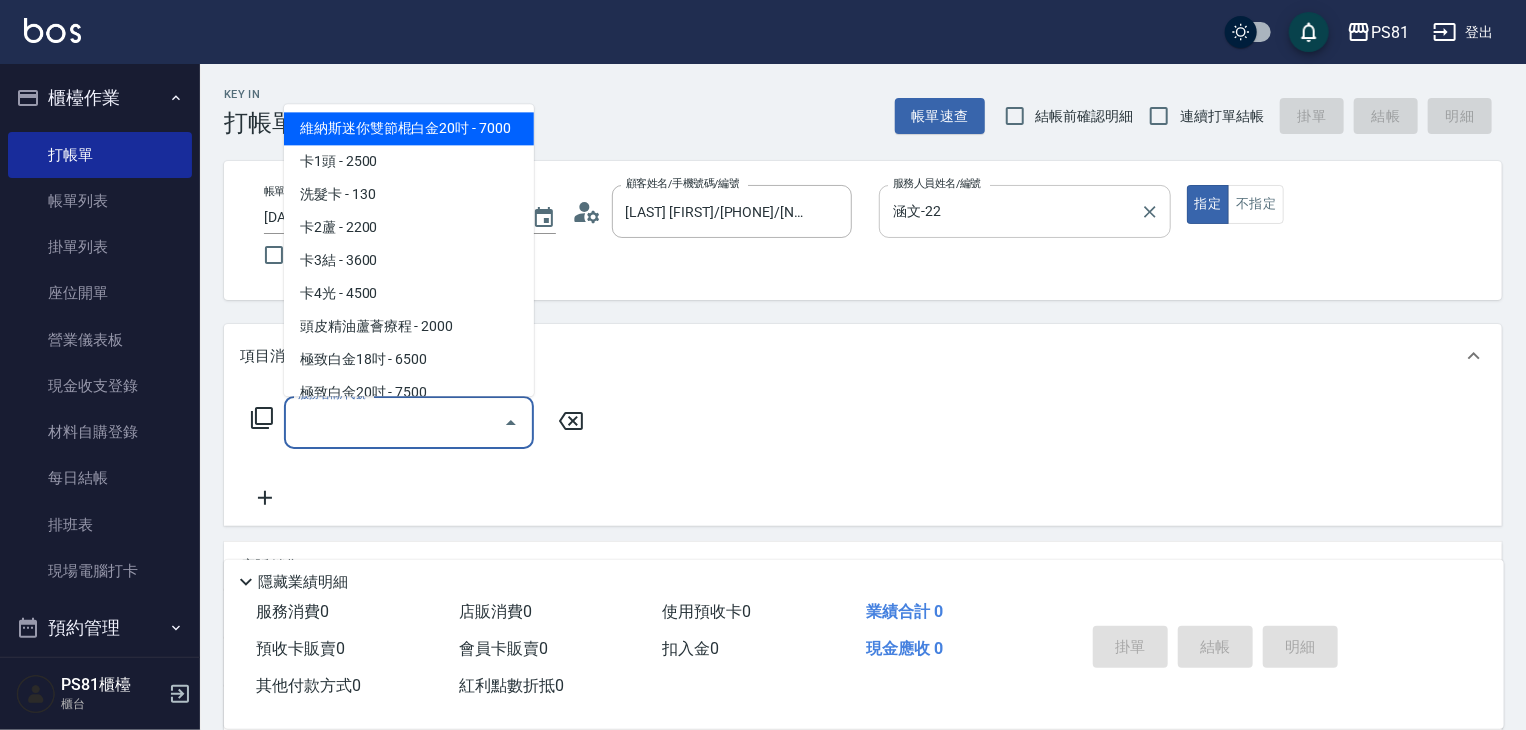 click on "服務名稱/代號" at bounding box center [394, 422] 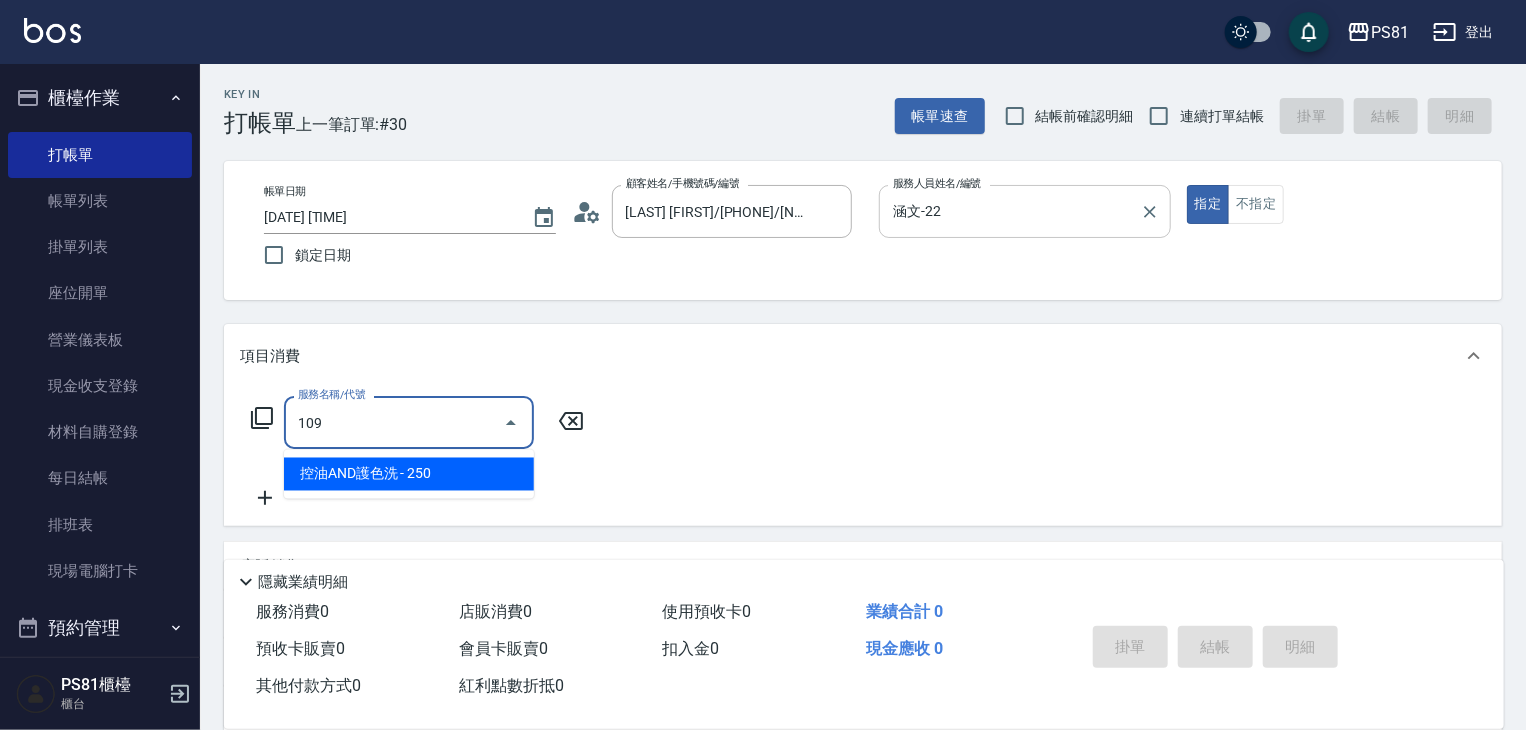 click on "控油AND護色洗 - 250" at bounding box center (409, 474) 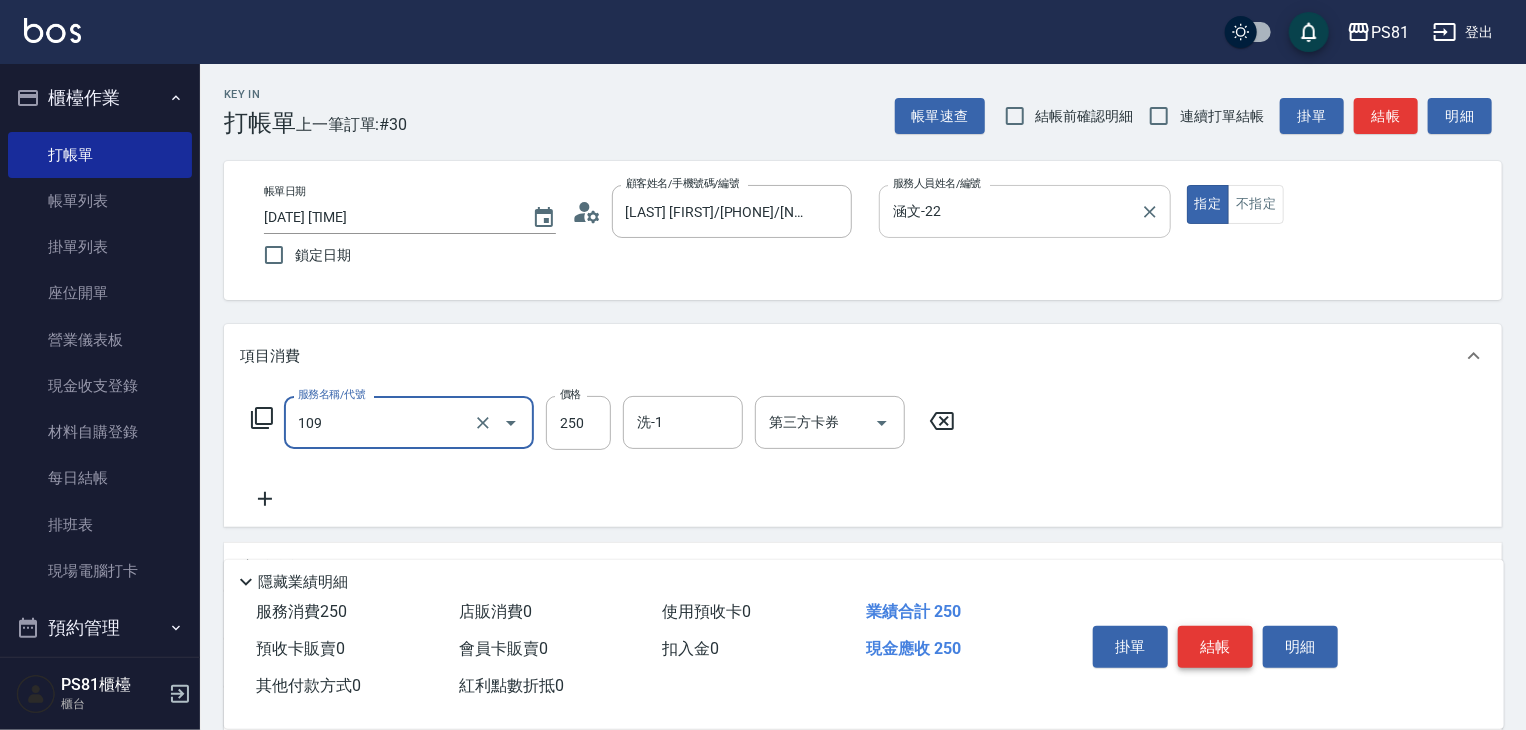 type on "控油AND護色洗(109)" 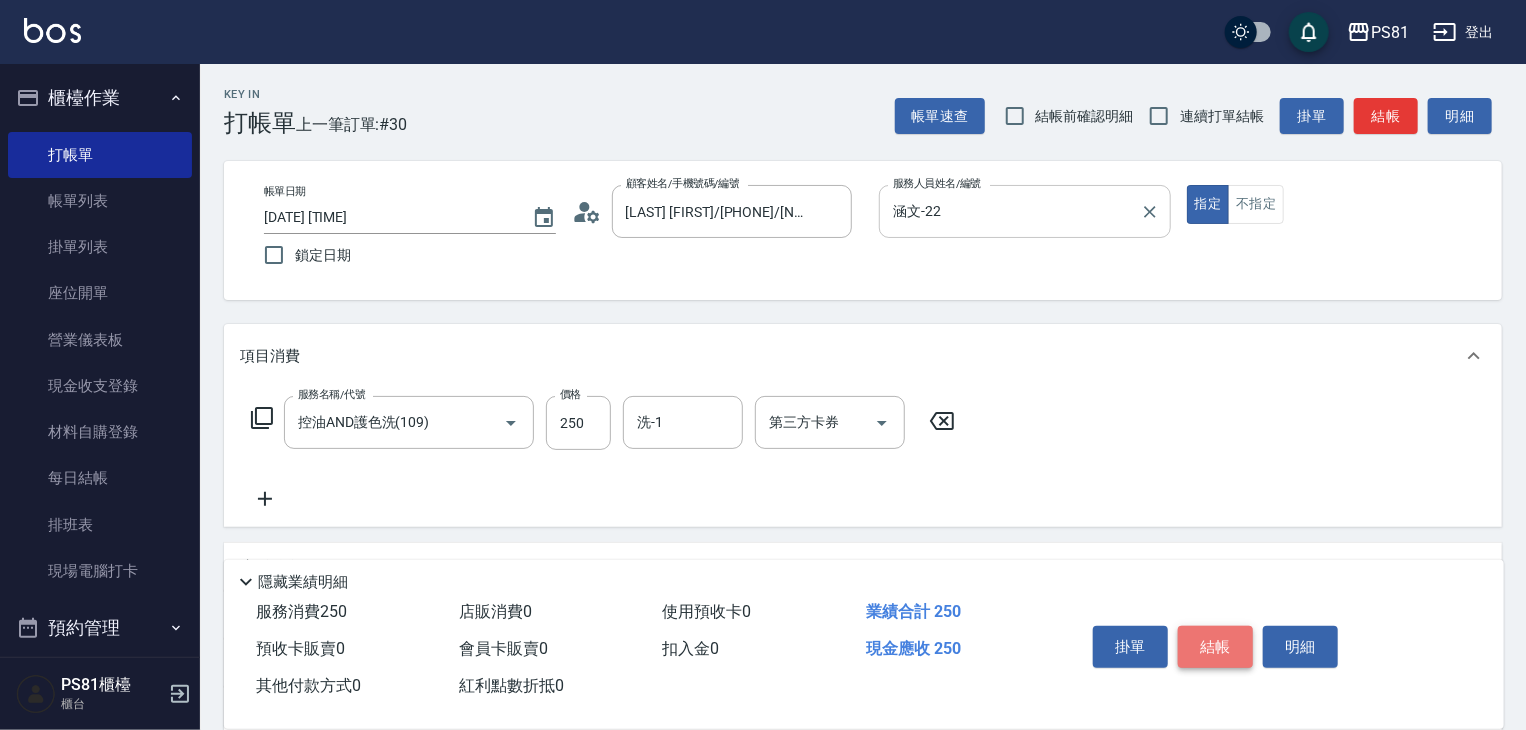 click on "結帳" at bounding box center [1215, 647] 